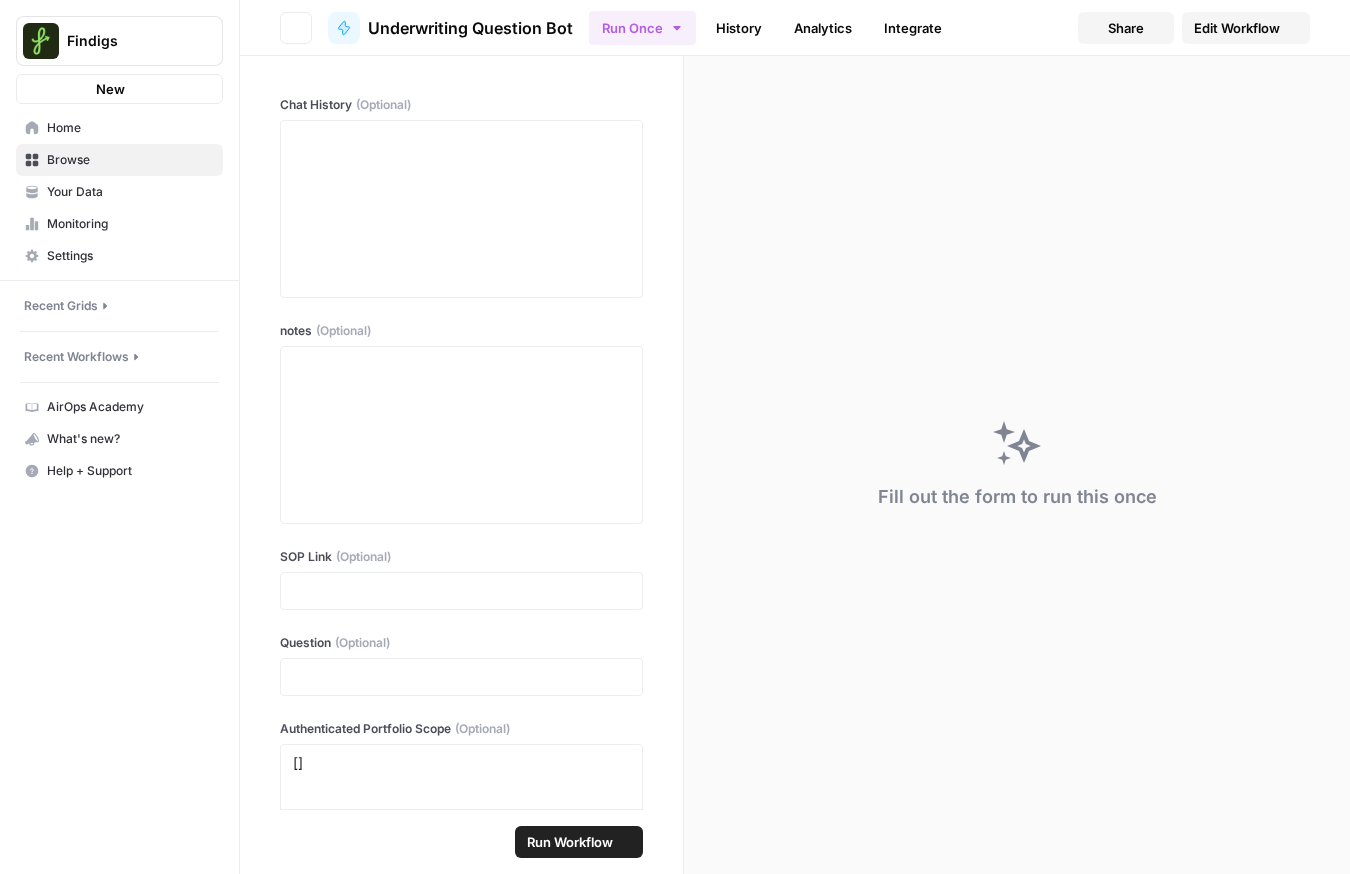 scroll, scrollTop: 0, scrollLeft: 0, axis: both 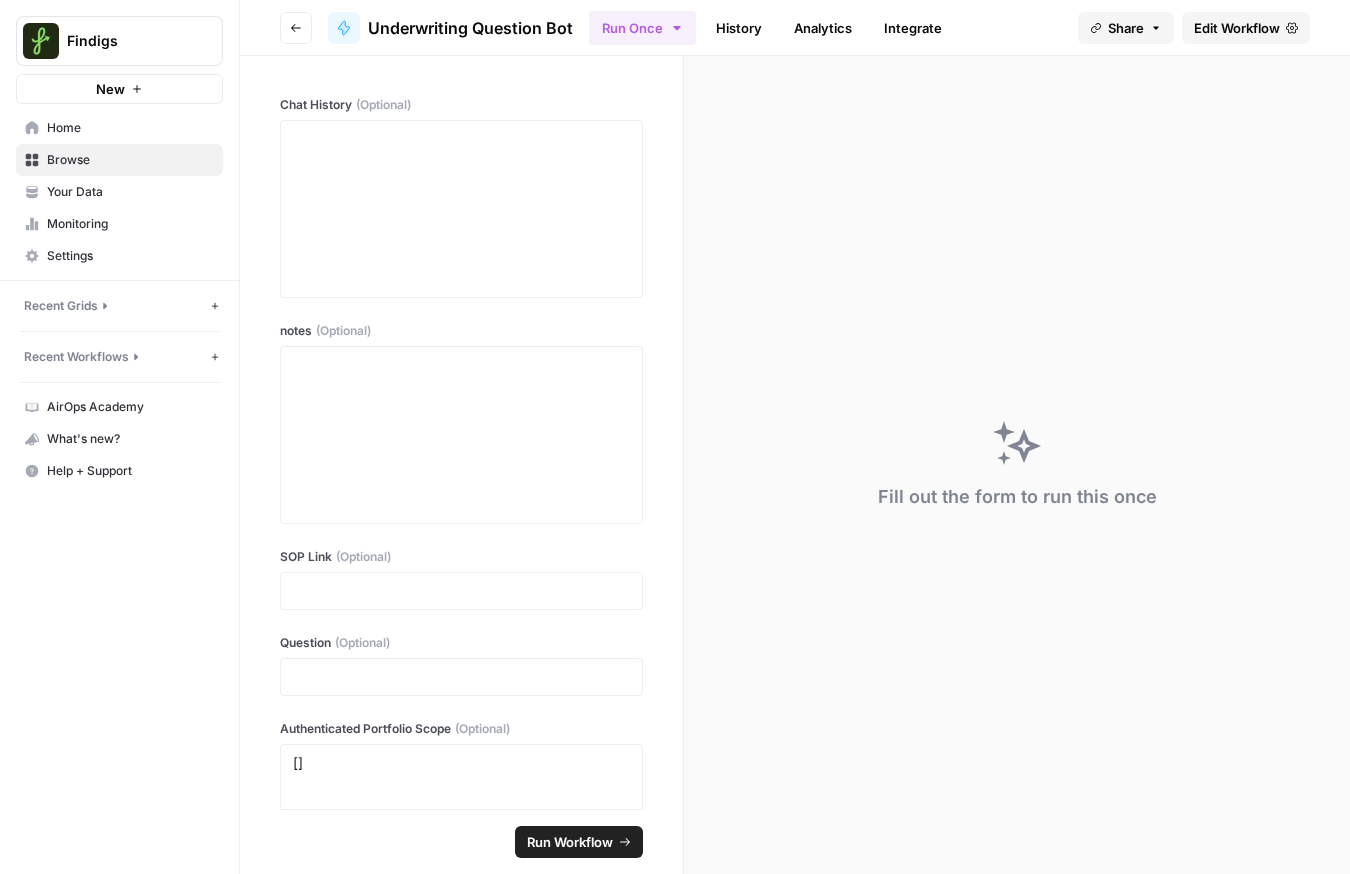 click on "Home" at bounding box center [130, 128] 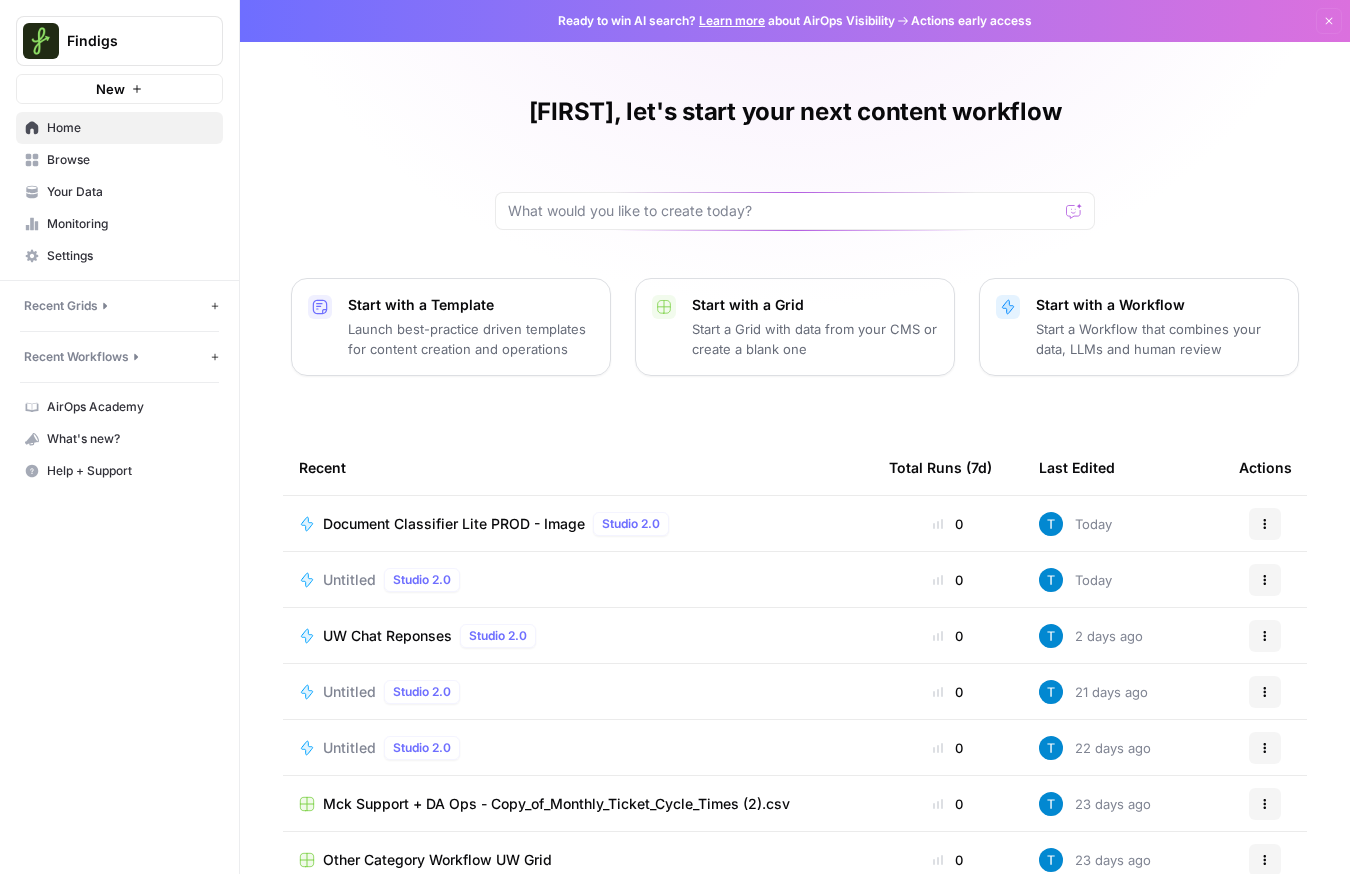 click on "UW Chat Reponses Studio 2.0" at bounding box center [578, 636] 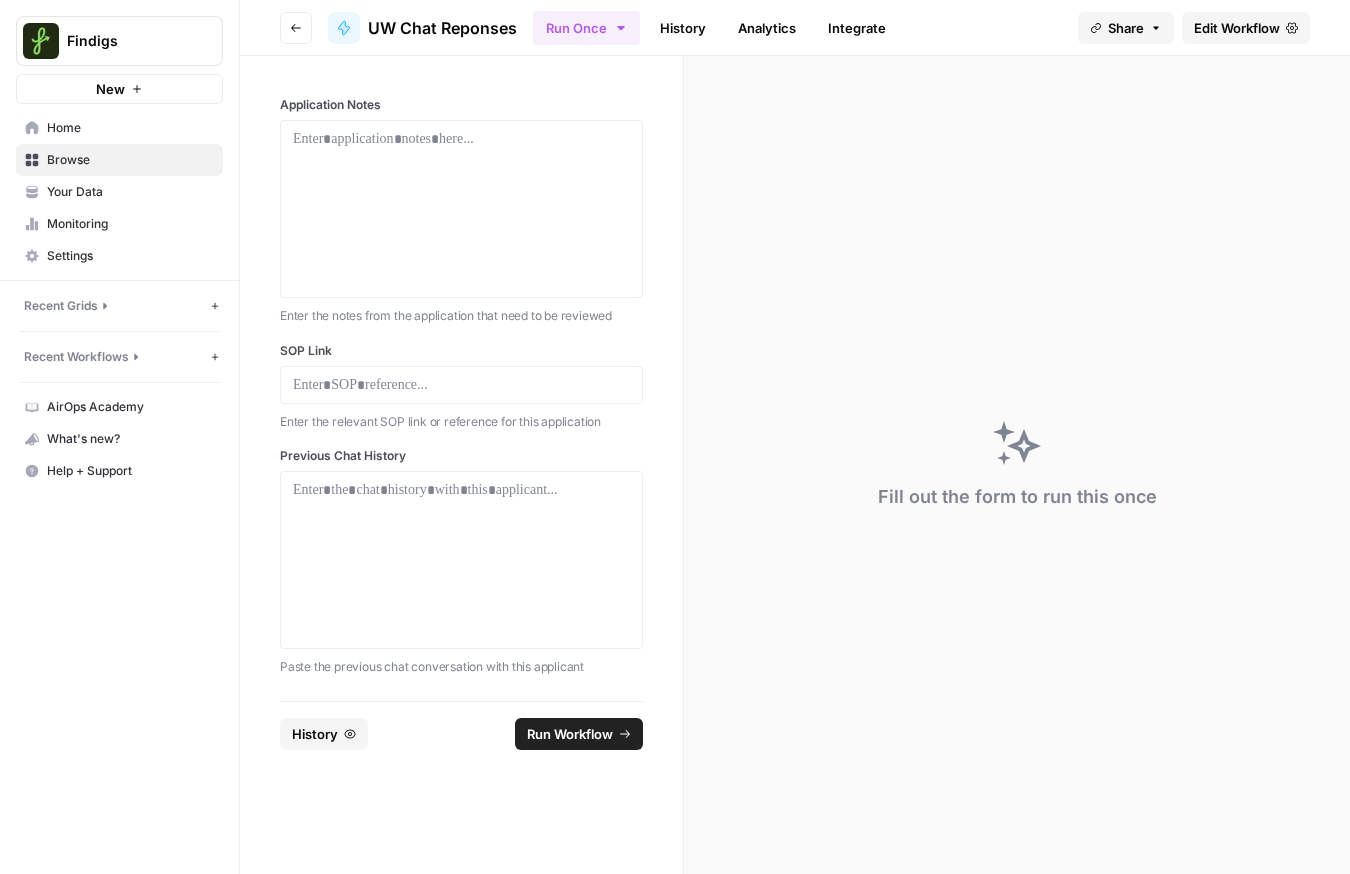 click on "Edit Workflow" at bounding box center (1237, 28) 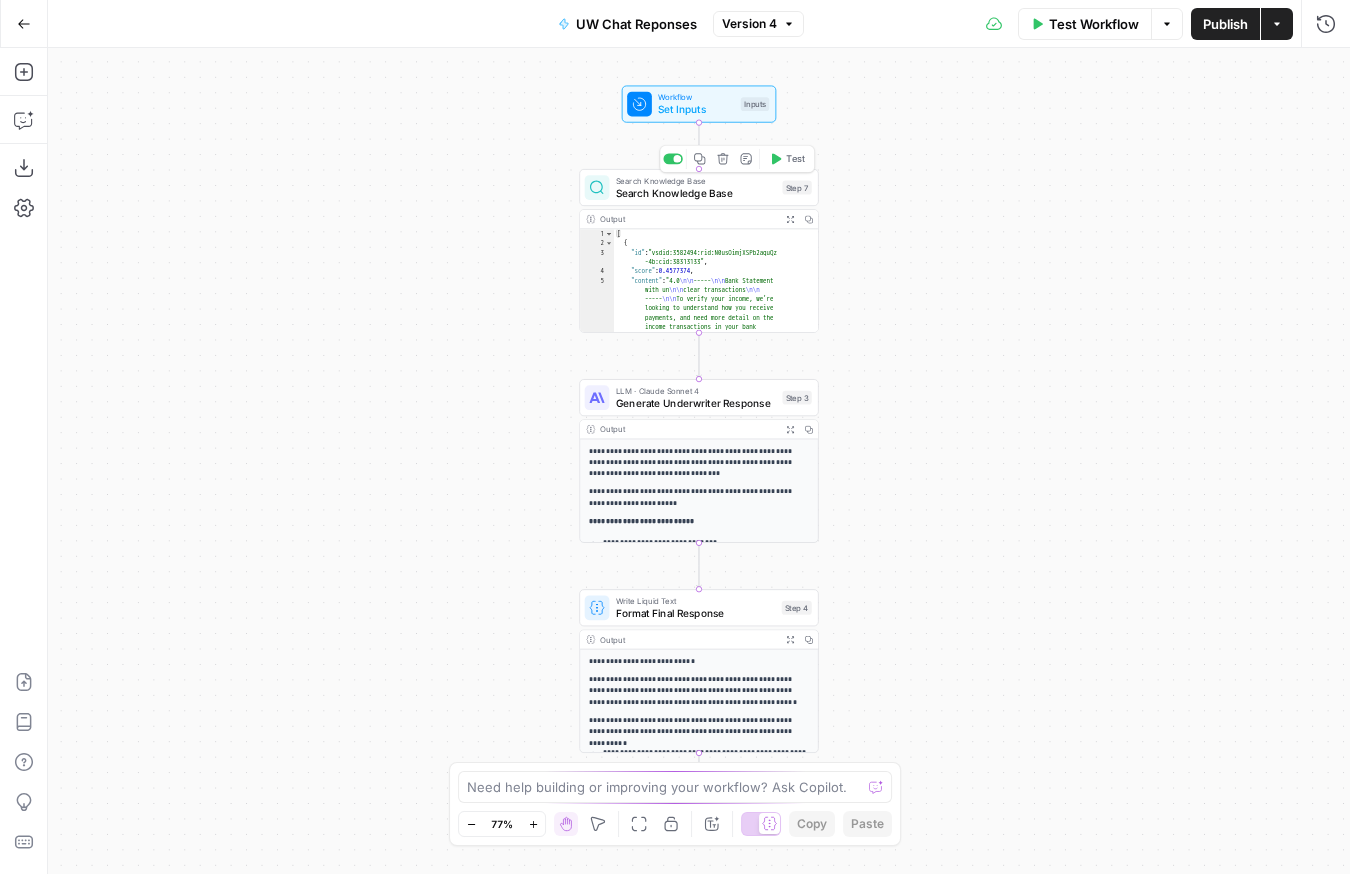 click on "Search Knowledge Base" at bounding box center [696, 192] 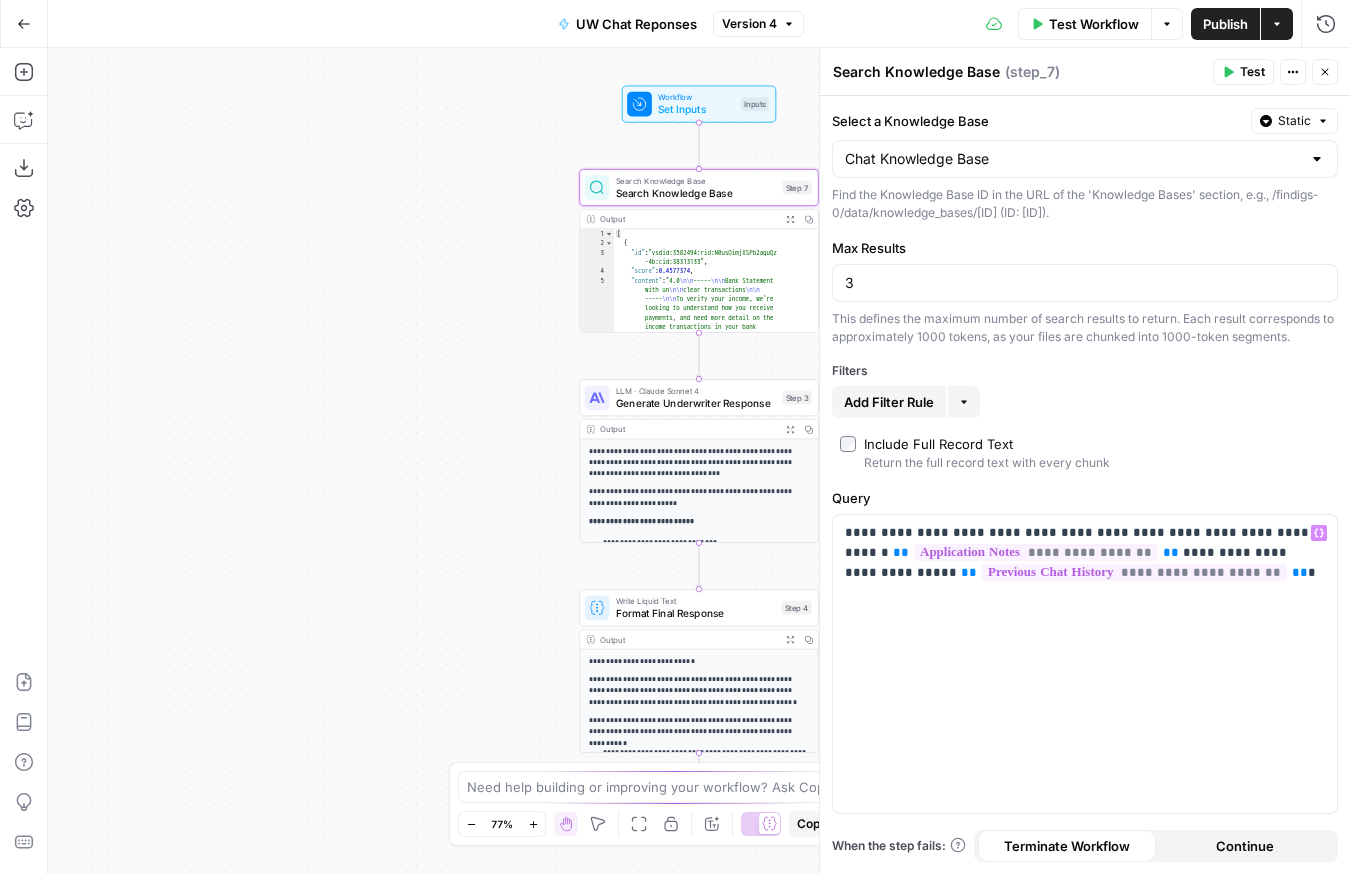 type on "**********" 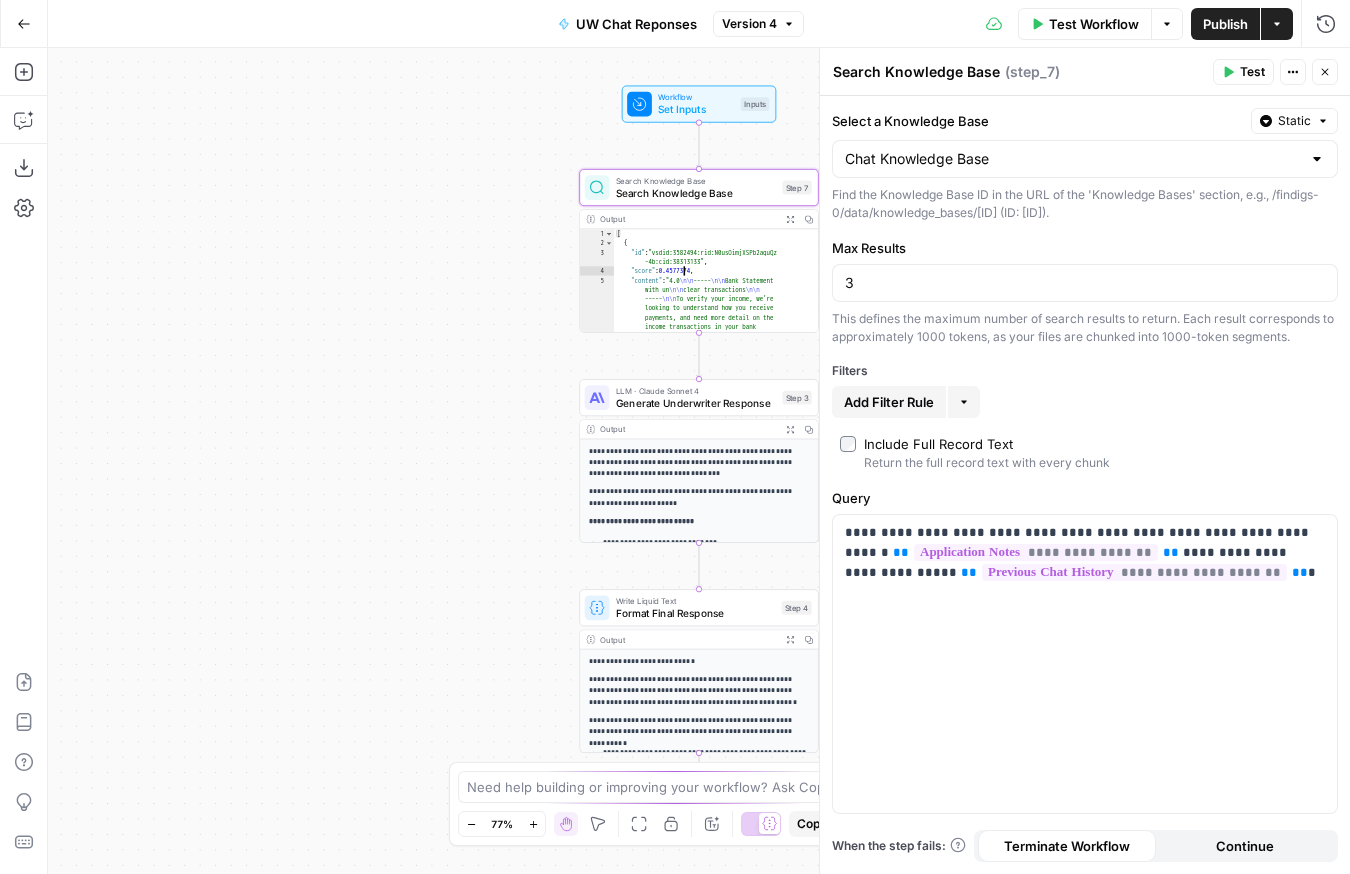 click on "[    {      "id" :  "vsdid:3582494:rid:N0usOimjXSPb2aquQz          -4b:cid:38313133" ,      "score" :  0.4577374 ,      "content" :  "4.0 \n\n ----- \n\n Bank Statement           with un \n\n clear transactions \n\n          ----- \n\n To verify your income, we're           looking to understand how you receive           payments, and need more detail on the           income transactions in your bank           statement, especially transactions made           through Zelle, Venmo, Cash App, or cash           deposits. Can you share more detail           about these transactions and the nature           of each payment, so we can determine           what can be counted as income? Let us           know if you have any questions. Thanks          . \n\n ----- \n\n Request more information           regarding what transactions we are           verifying specially income from Zelle,  ," at bounding box center [716, 364] 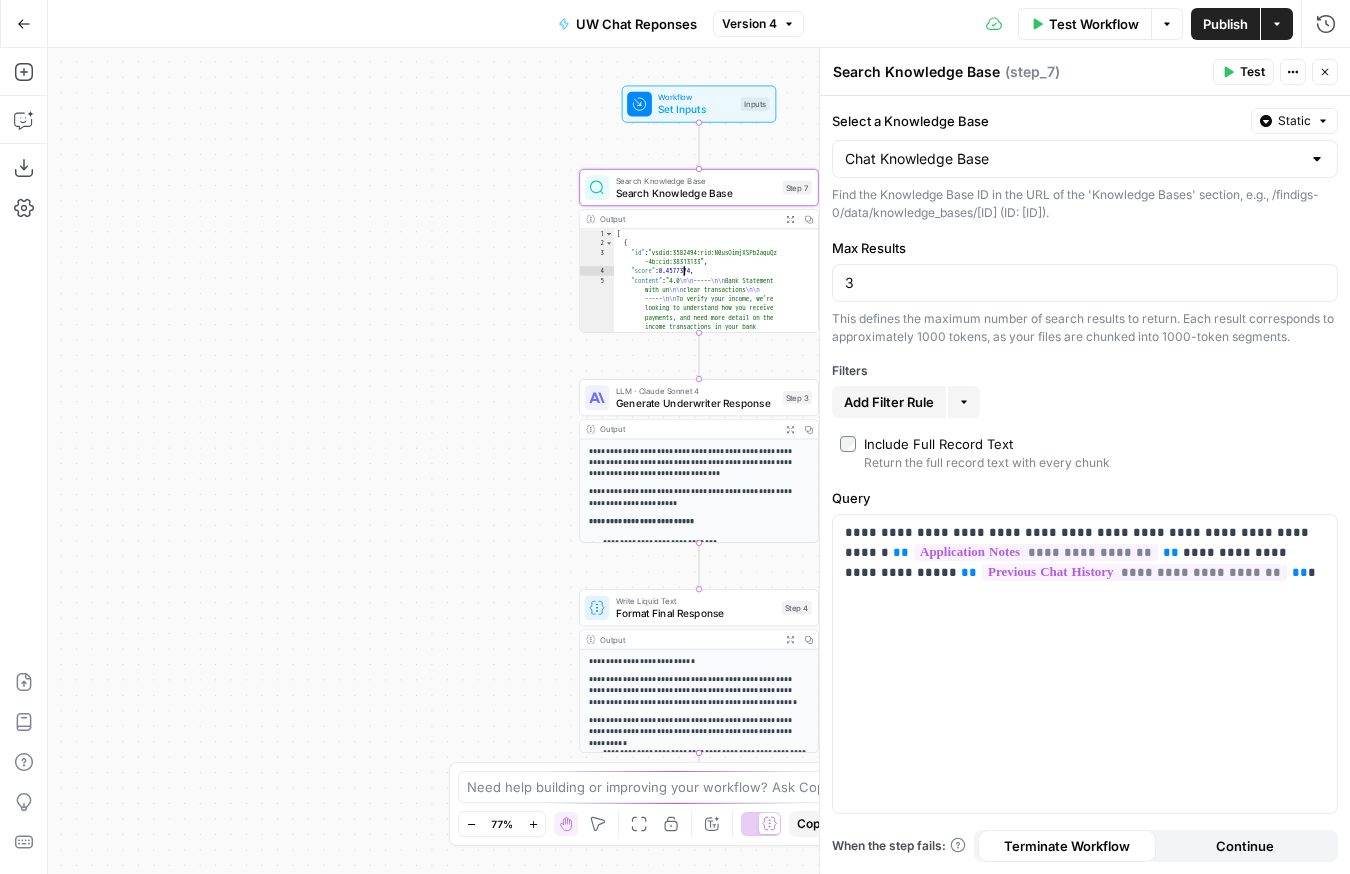 click on "**********" at bounding box center (698, 463) 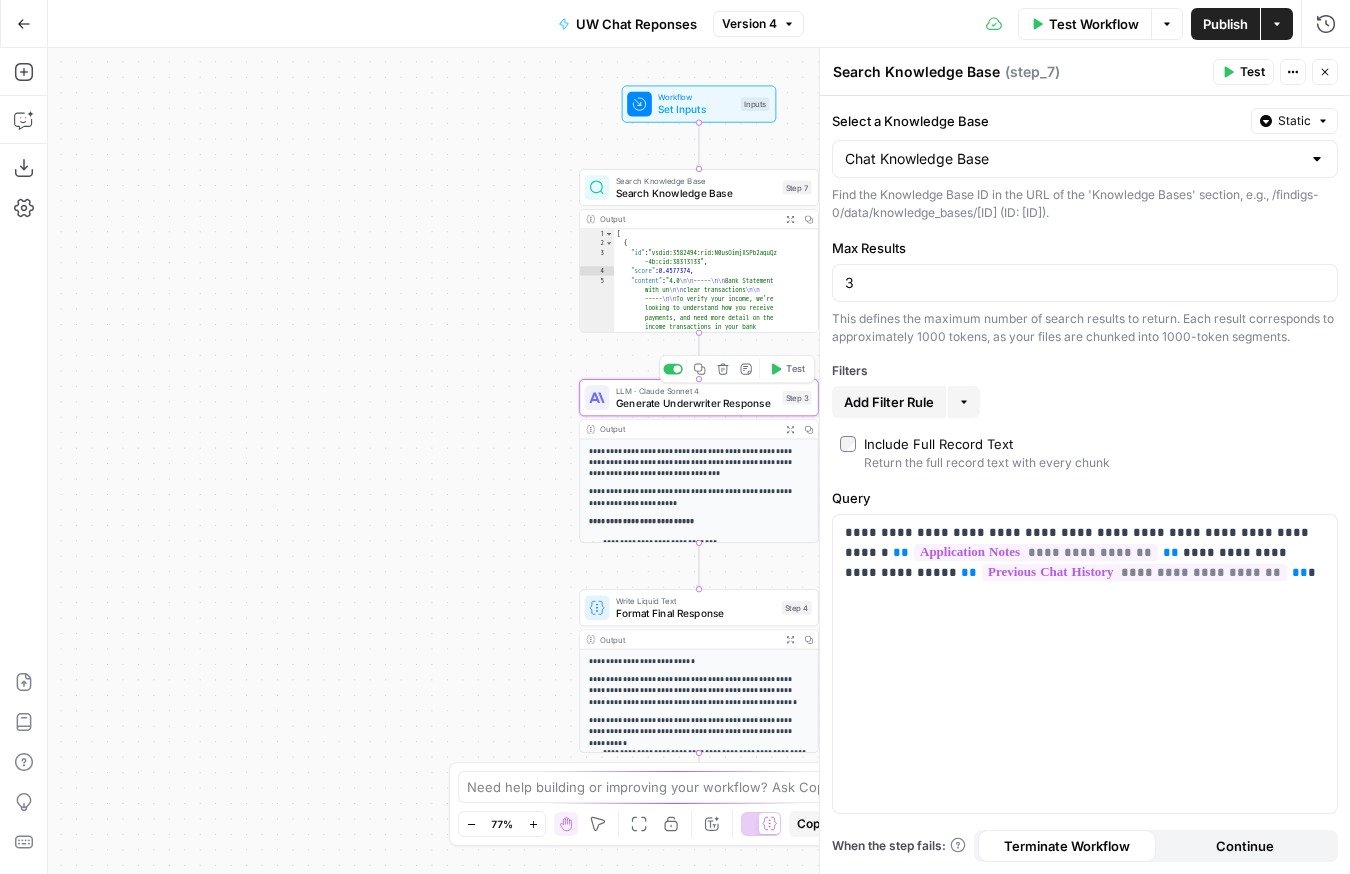 click on "Generate Underwriter Response" at bounding box center (696, 402) 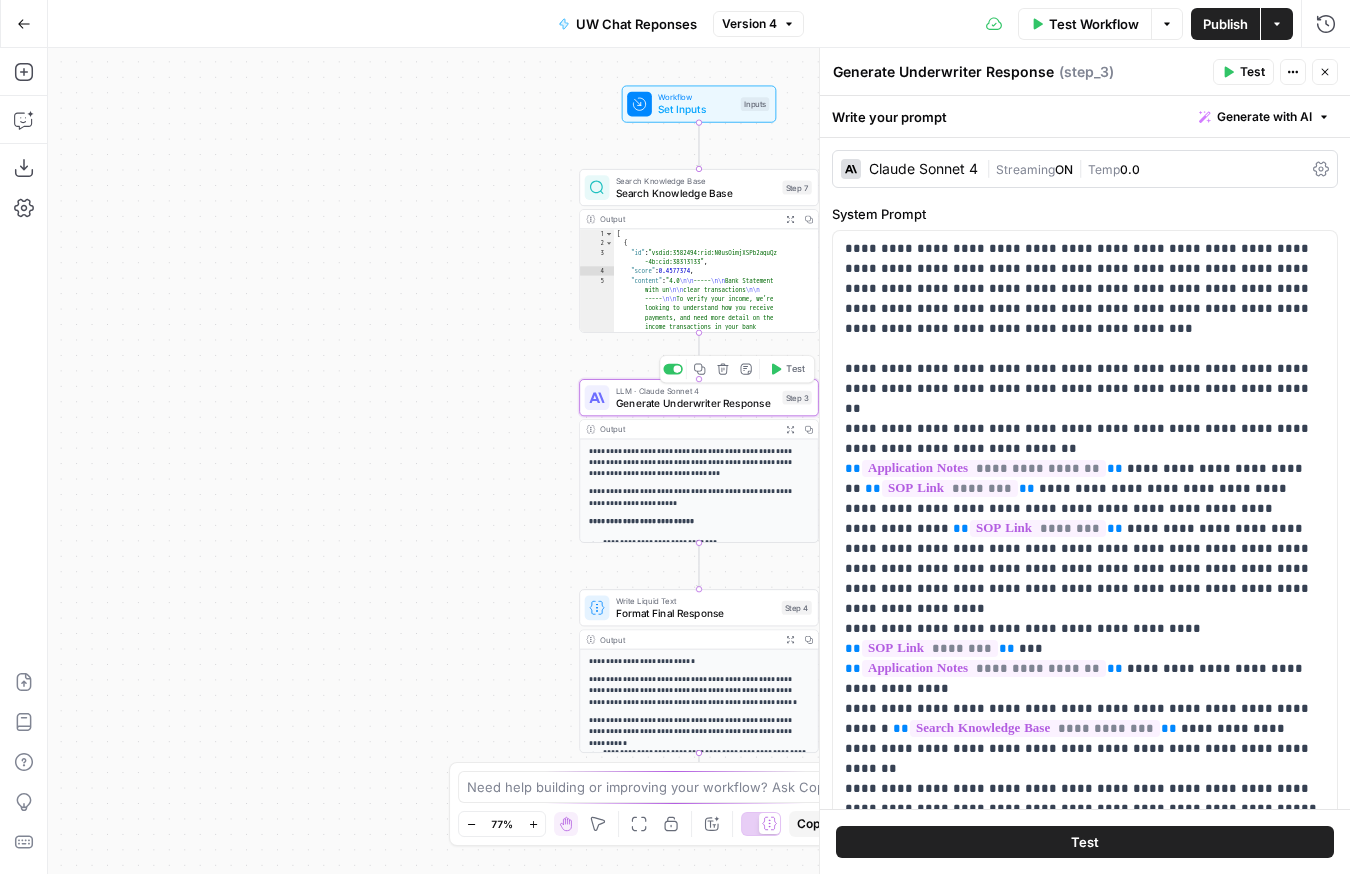 scroll, scrollTop: 841, scrollLeft: 0, axis: vertical 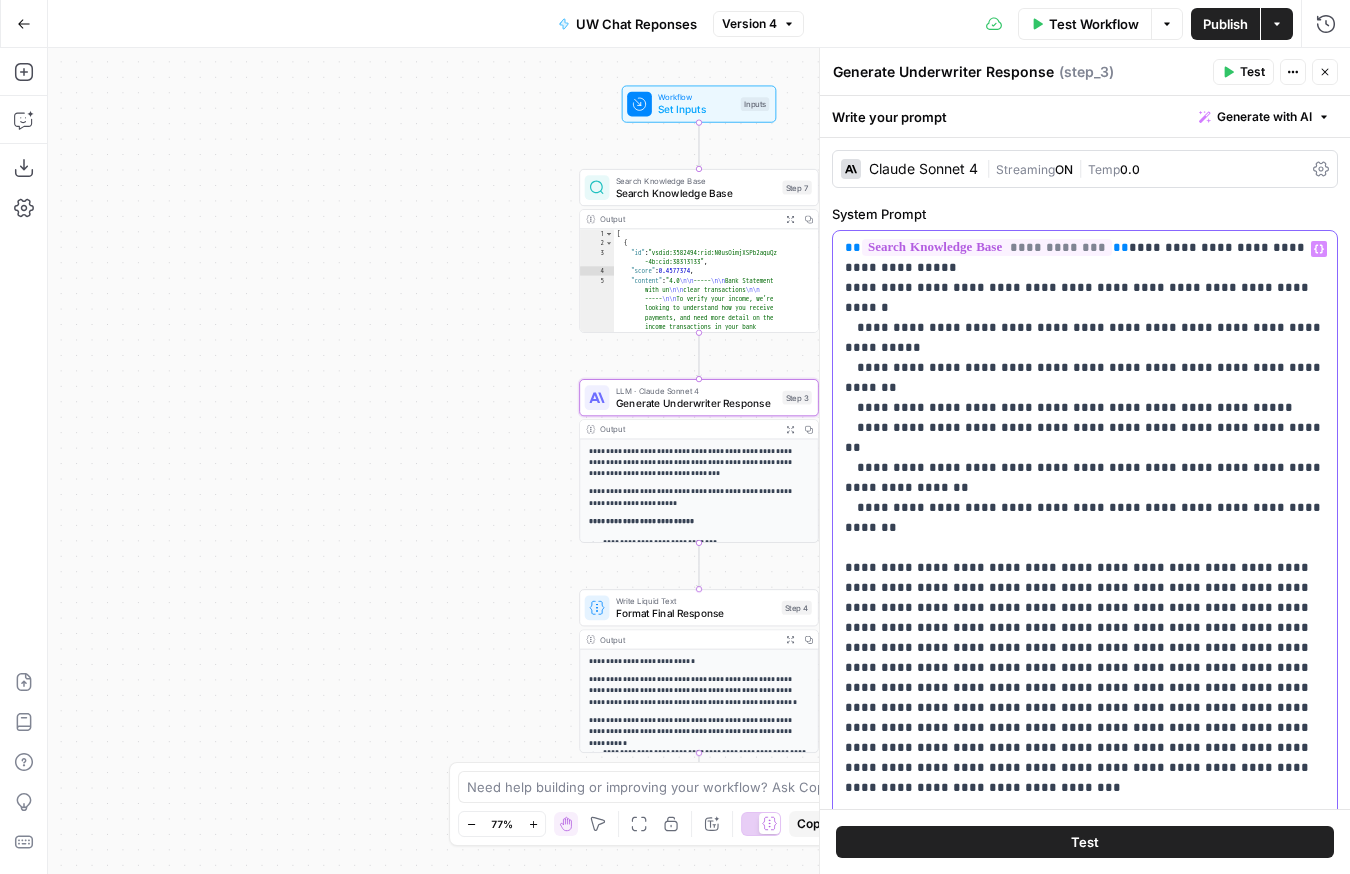 click on "**********" at bounding box center (1085, 218) 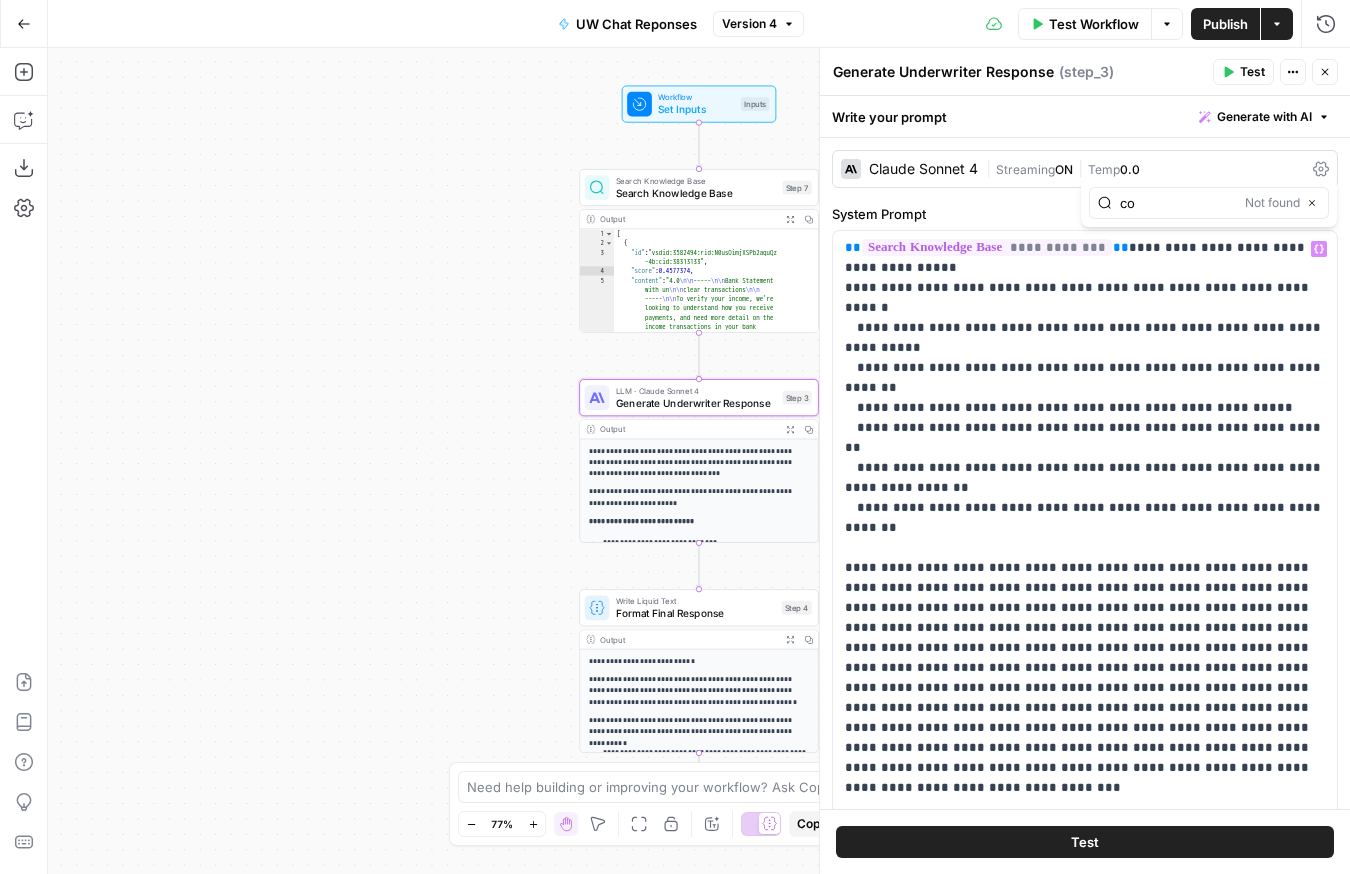 type on "c" 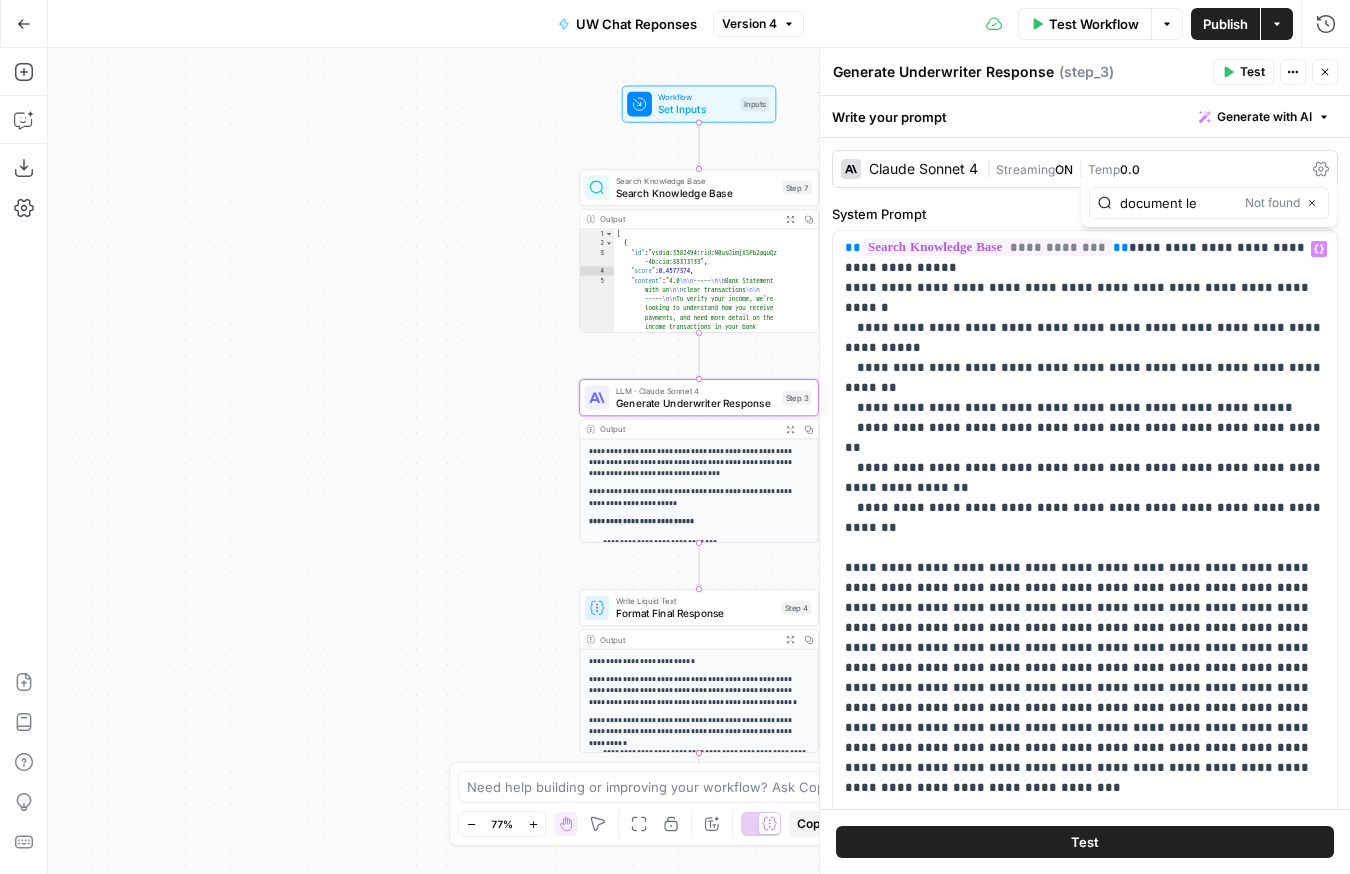 type on "document l" 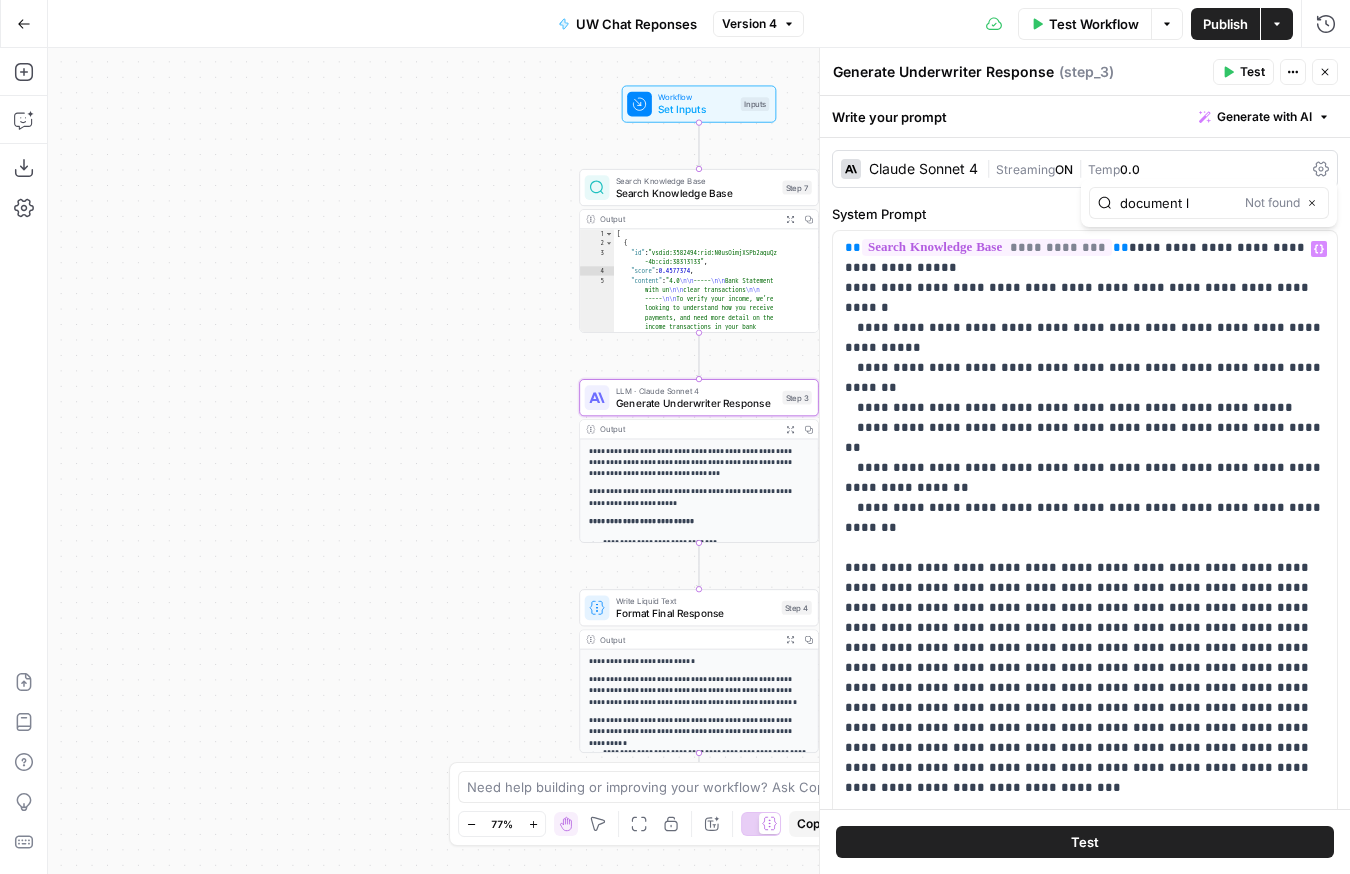 type 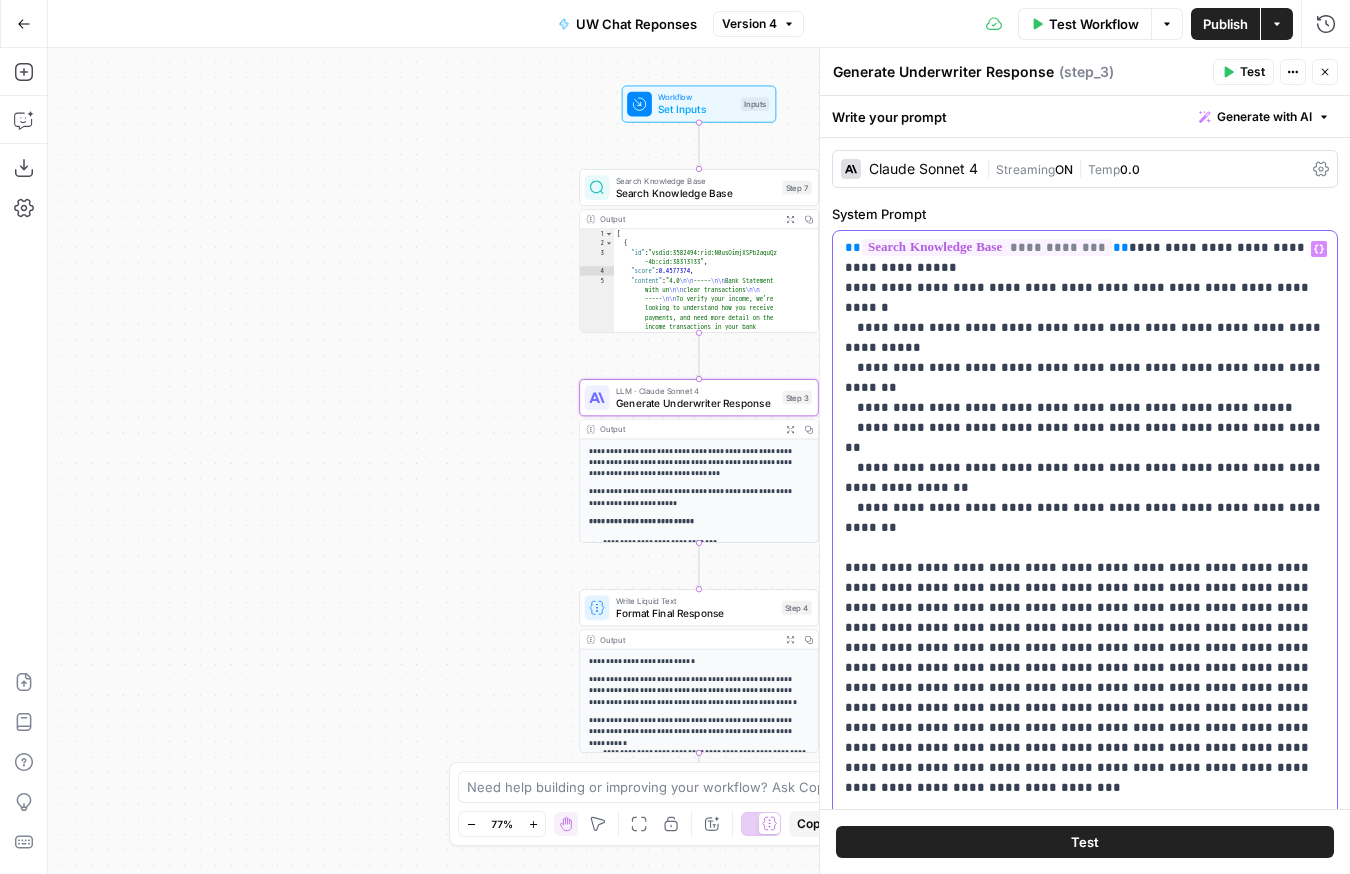click on "**********" at bounding box center [1085, 218] 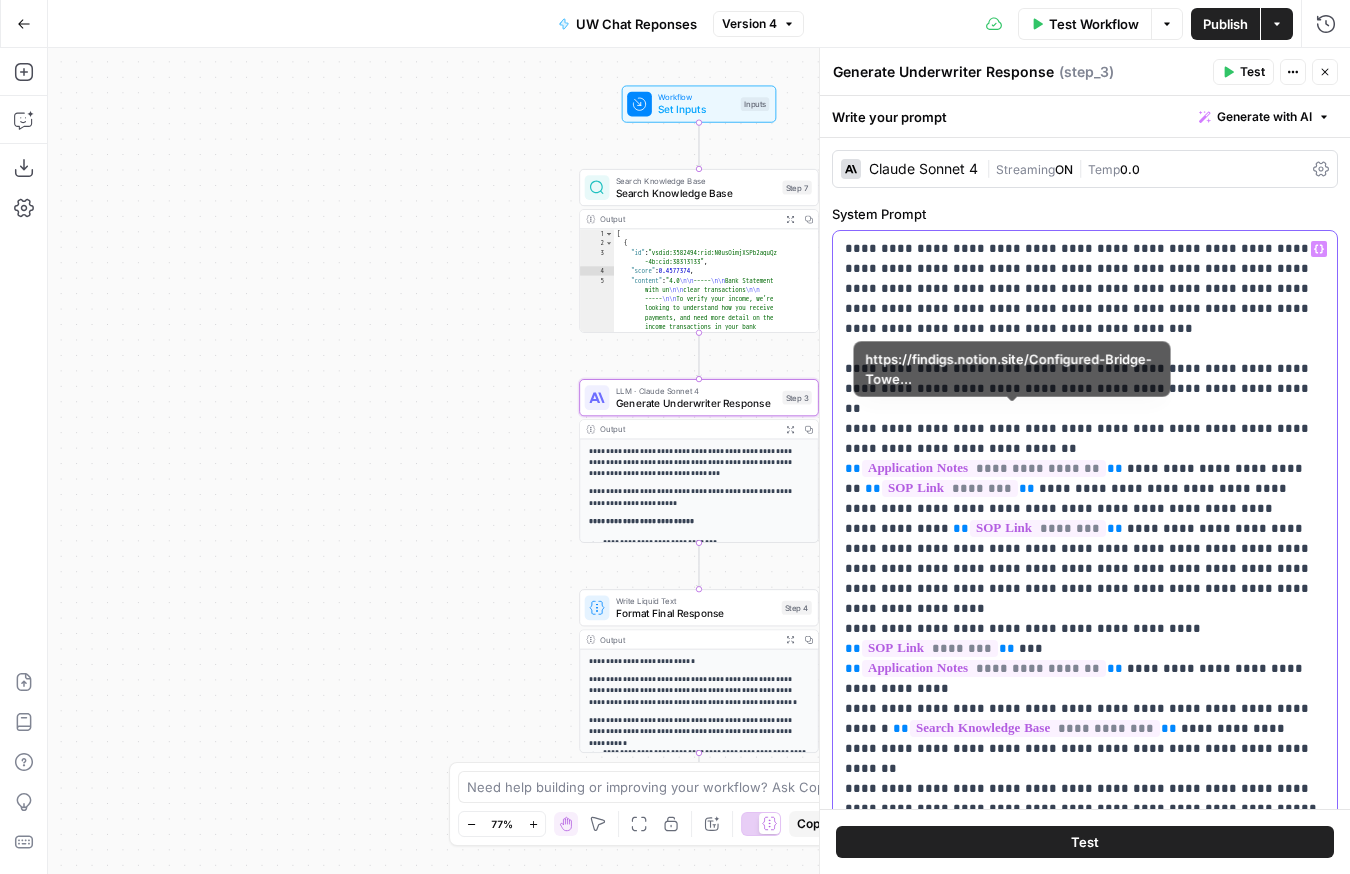 scroll, scrollTop: 841, scrollLeft: 0, axis: vertical 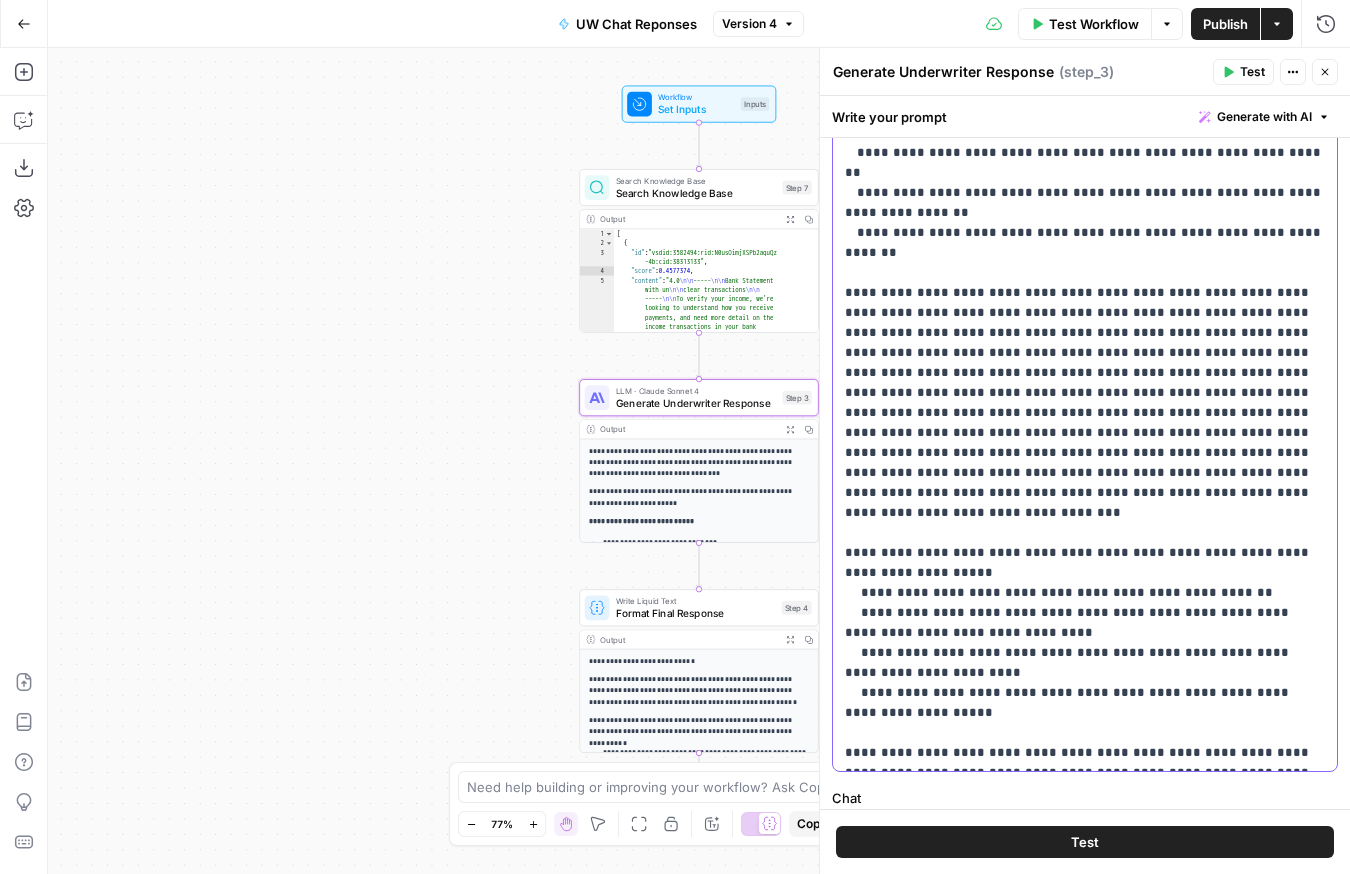 click on "**********" at bounding box center [1085, -57] 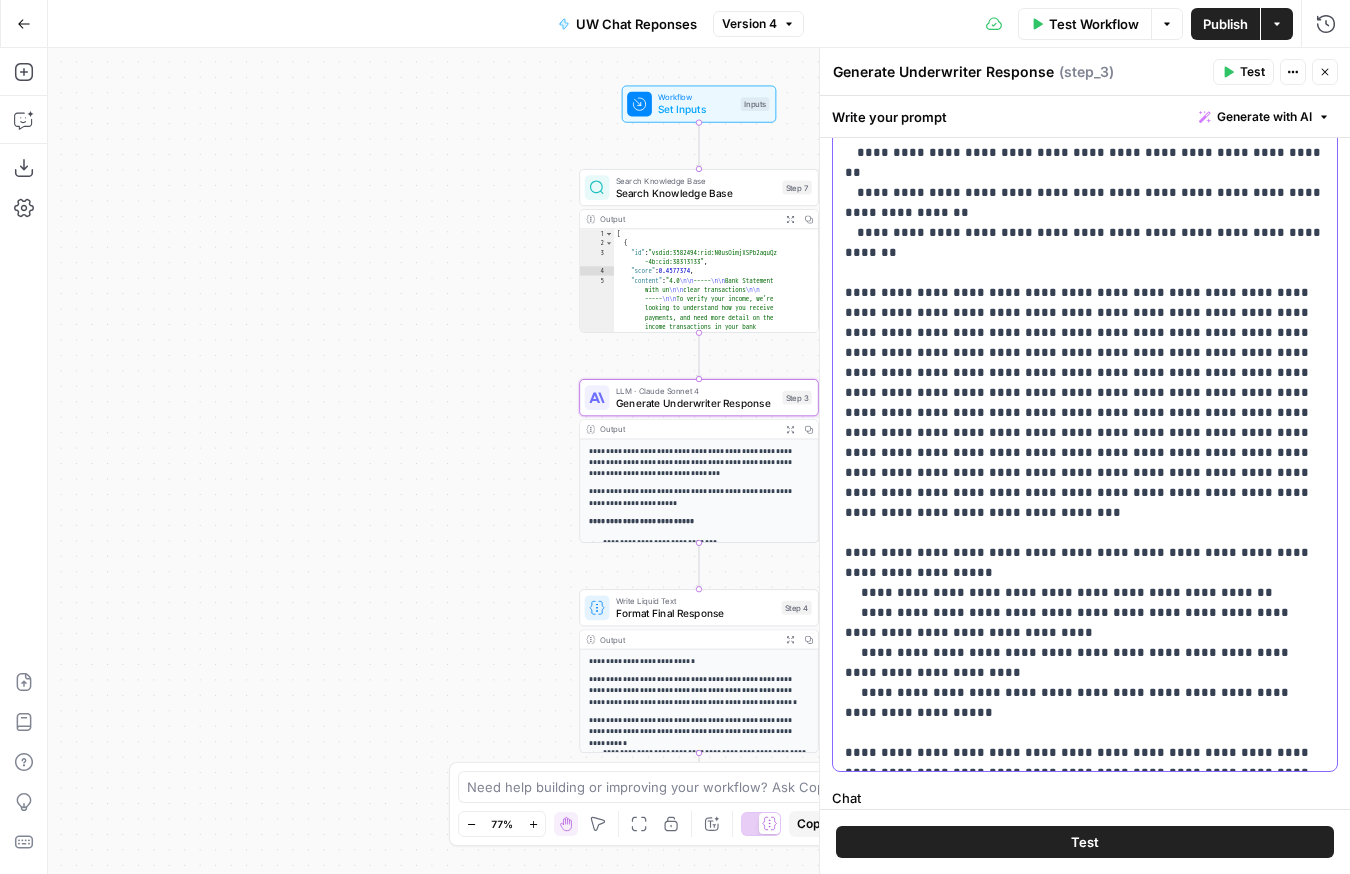 click on "**********" at bounding box center [1085, -57] 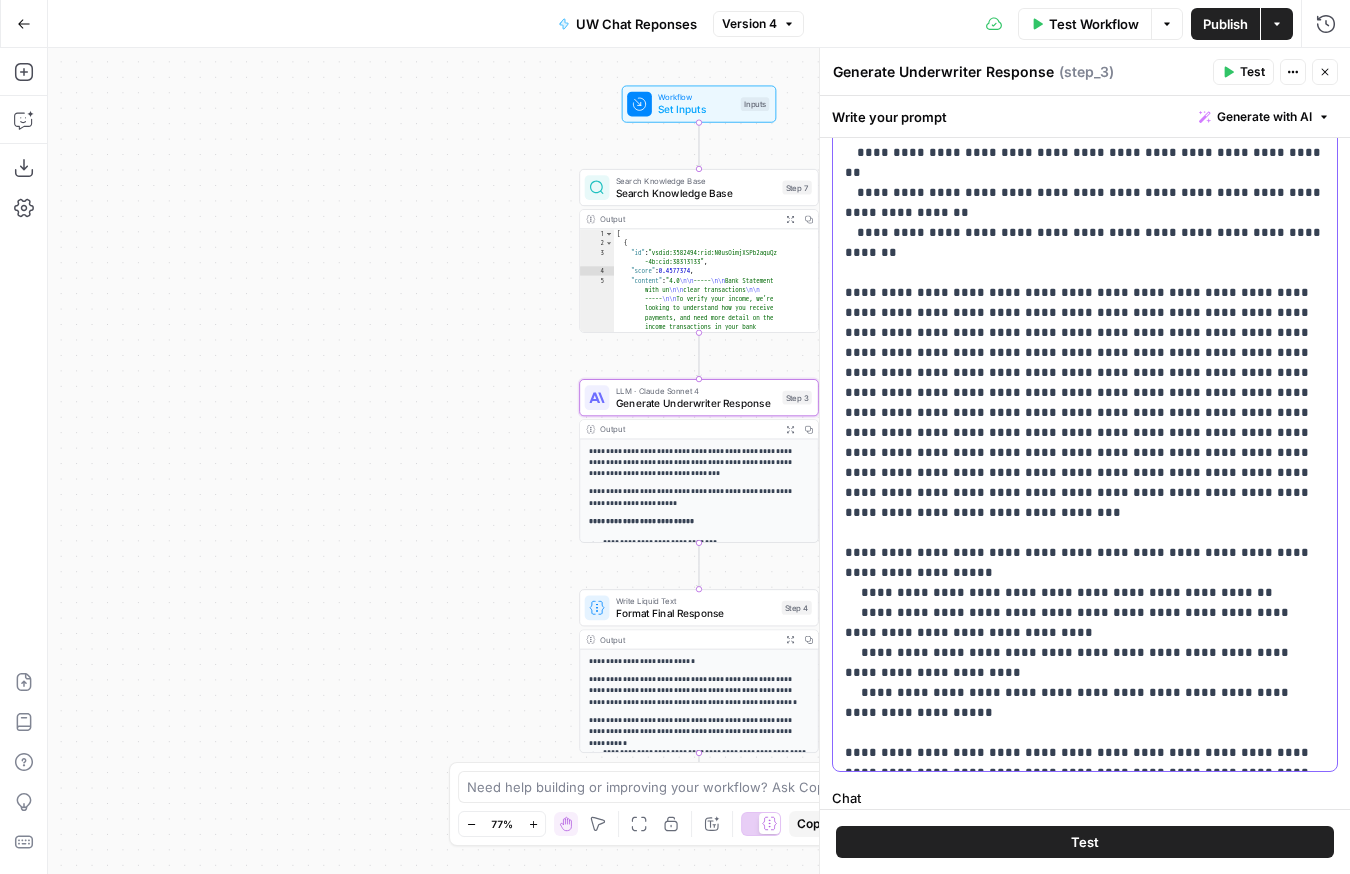 click on "**********" at bounding box center (1085, -57) 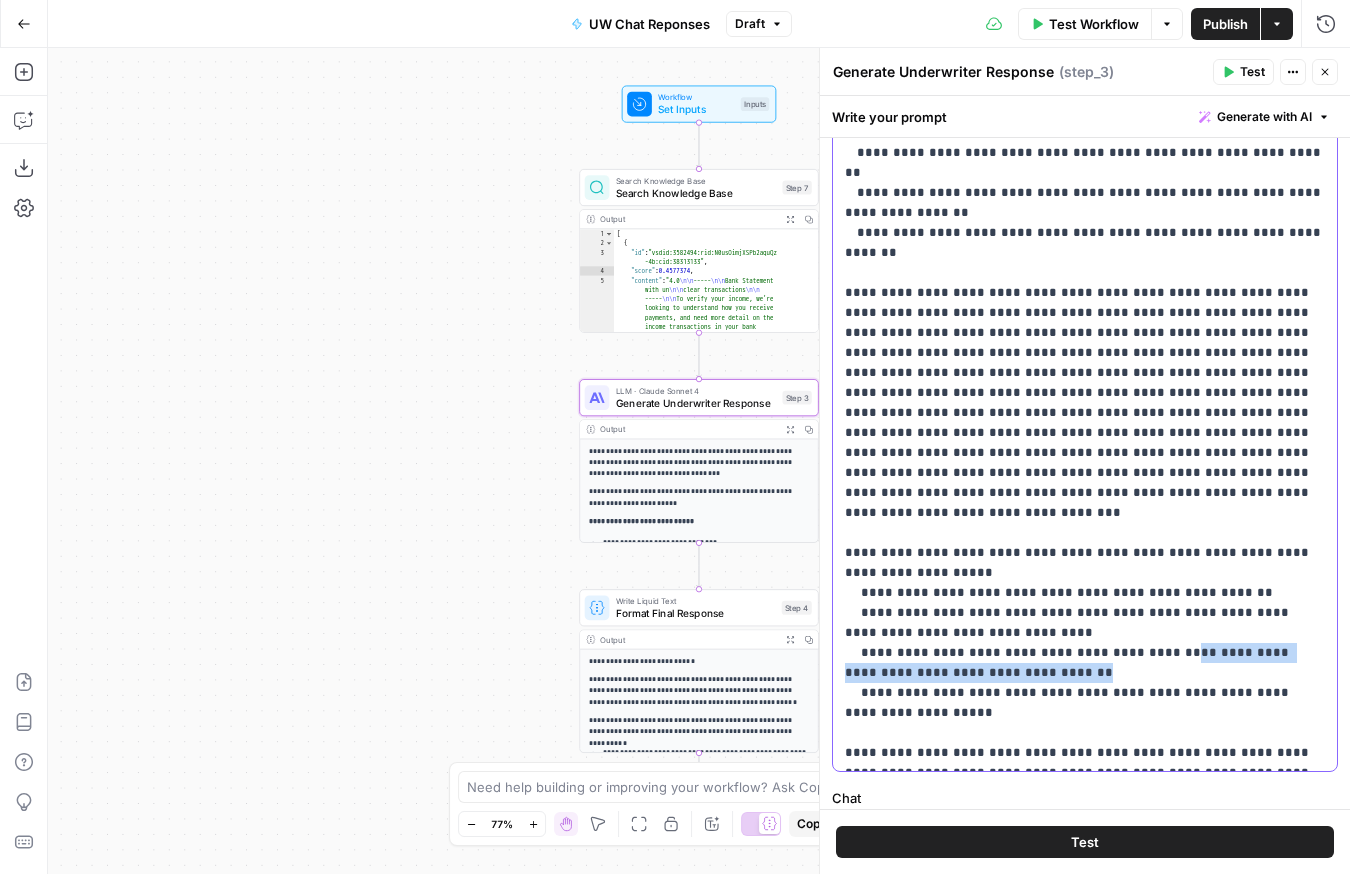 drag, startPoint x: 1140, startPoint y: 391, endPoint x: 1144, endPoint y: 408, distance: 17.464249 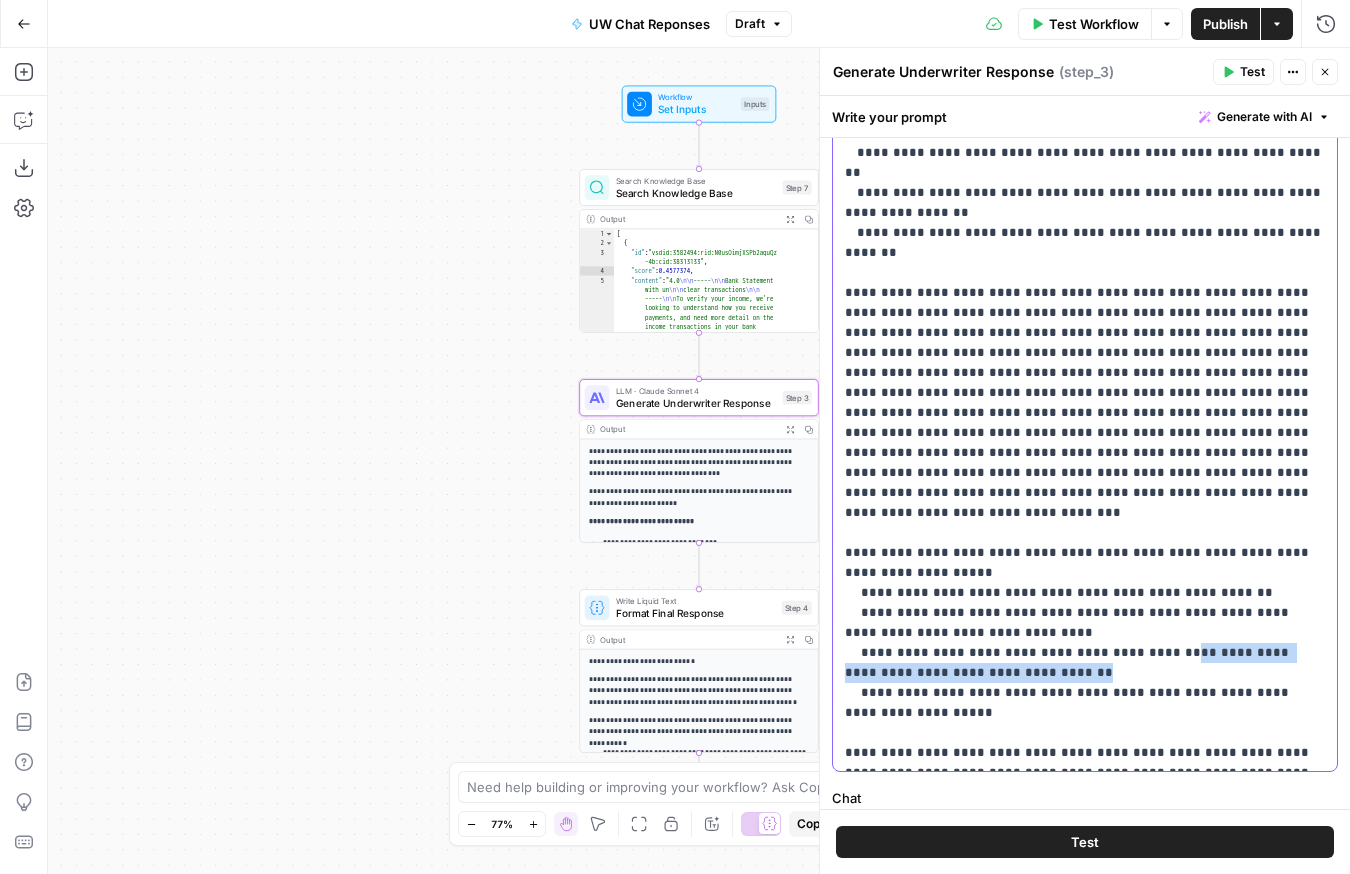 click on "**********" at bounding box center (1085, -57) 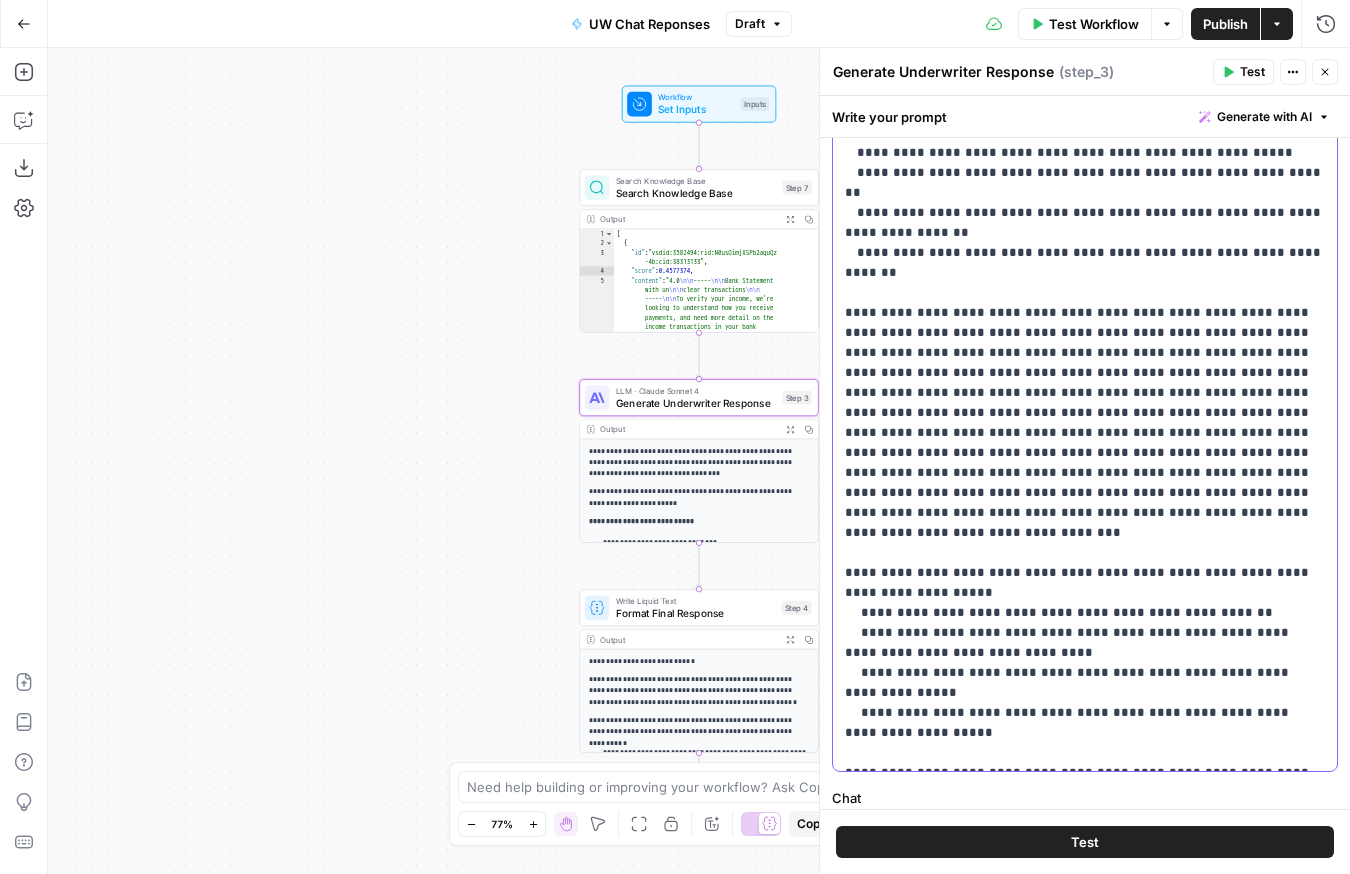 scroll, scrollTop: 841, scrollLeft: 0, axis: vertical 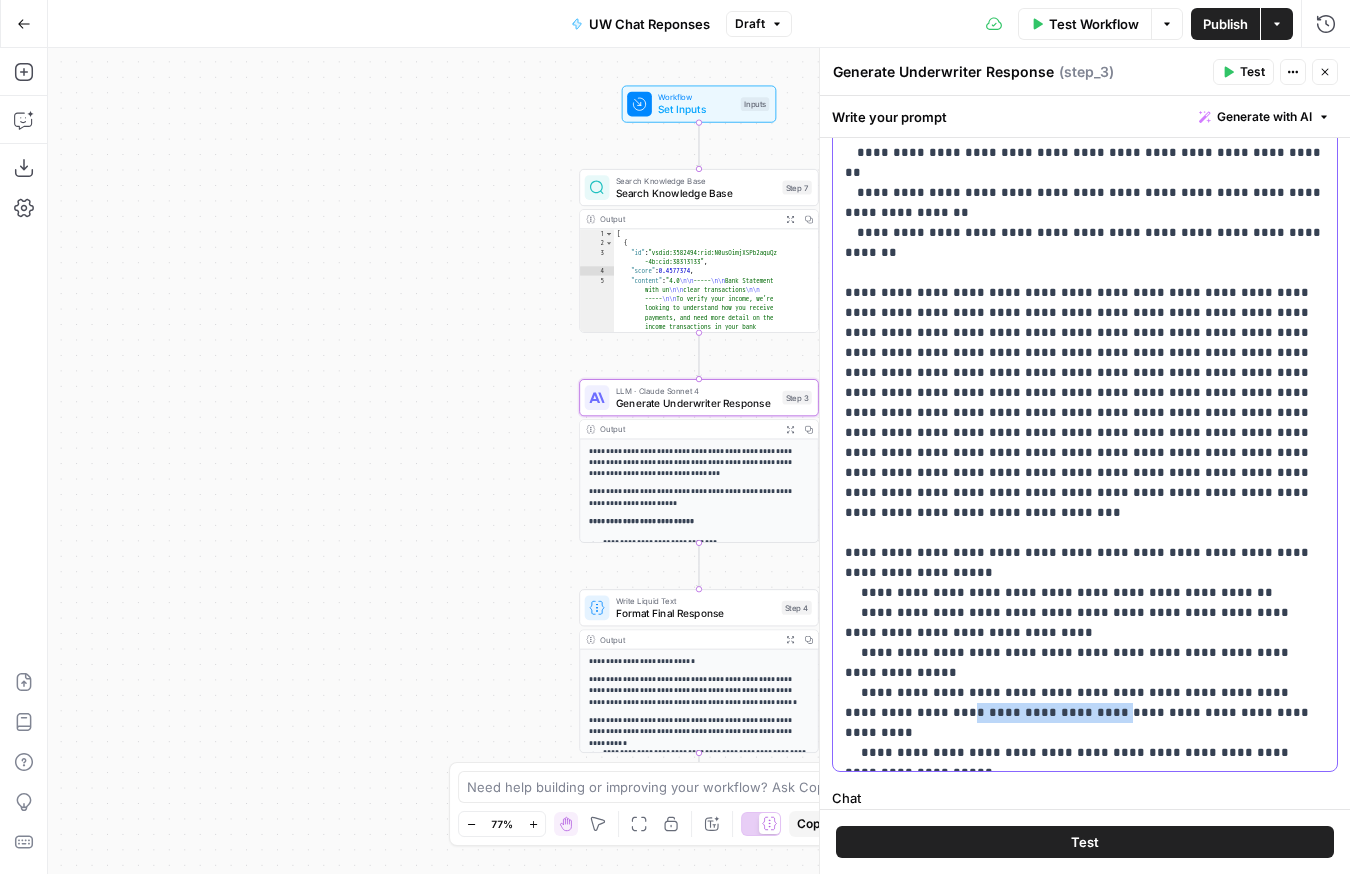 drag, startPoint x: 883, startPoint y: 457, endPoint x: 1039, endPoint y: 454, distance: 156.02884 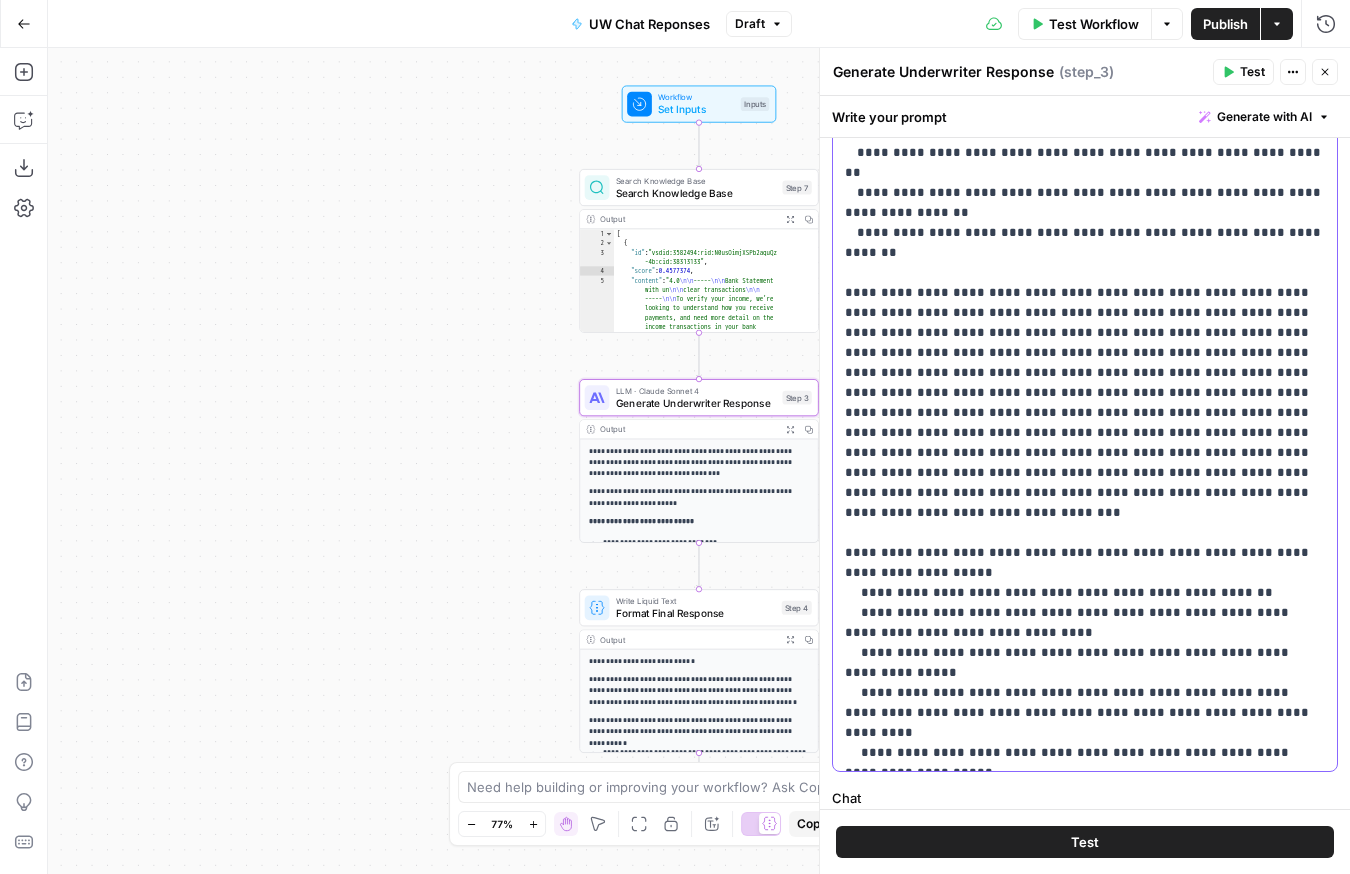 click on "**********" at bounding box center [1085, -37] 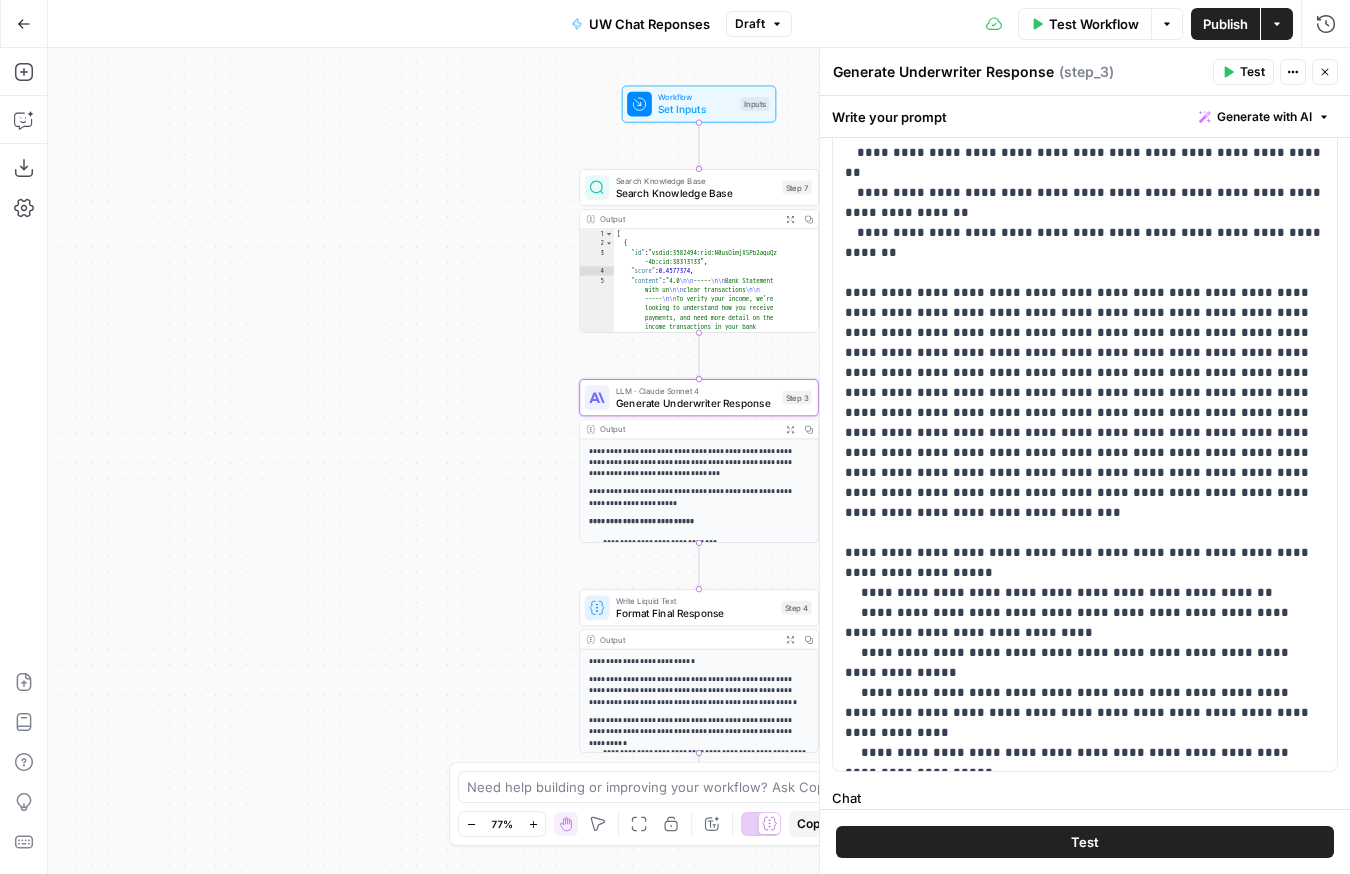 click on "Test" at bounding box center [1085, 842] 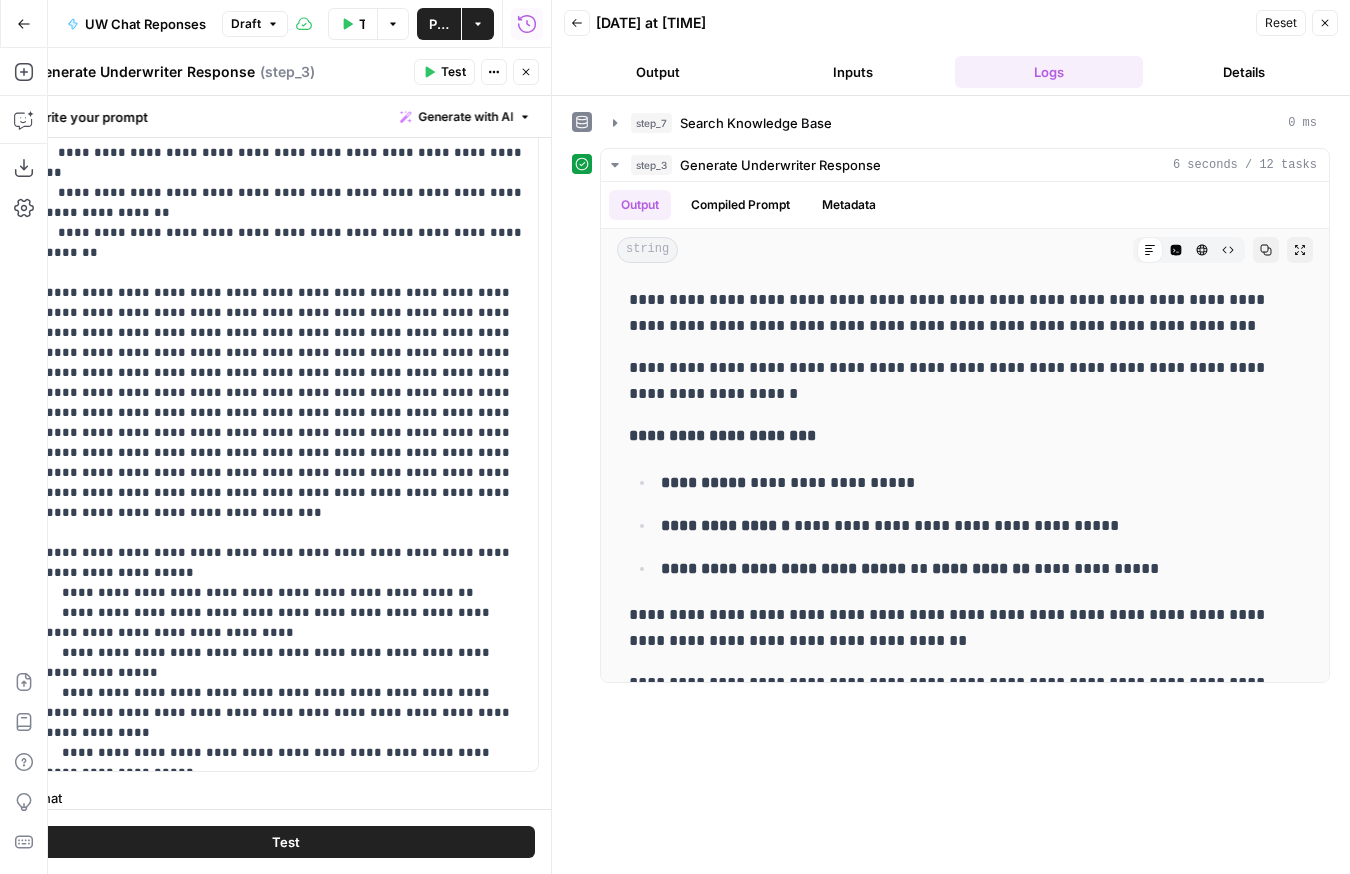 scroll, scrollTop: 275, scrollLeft: 0, axis: vertical 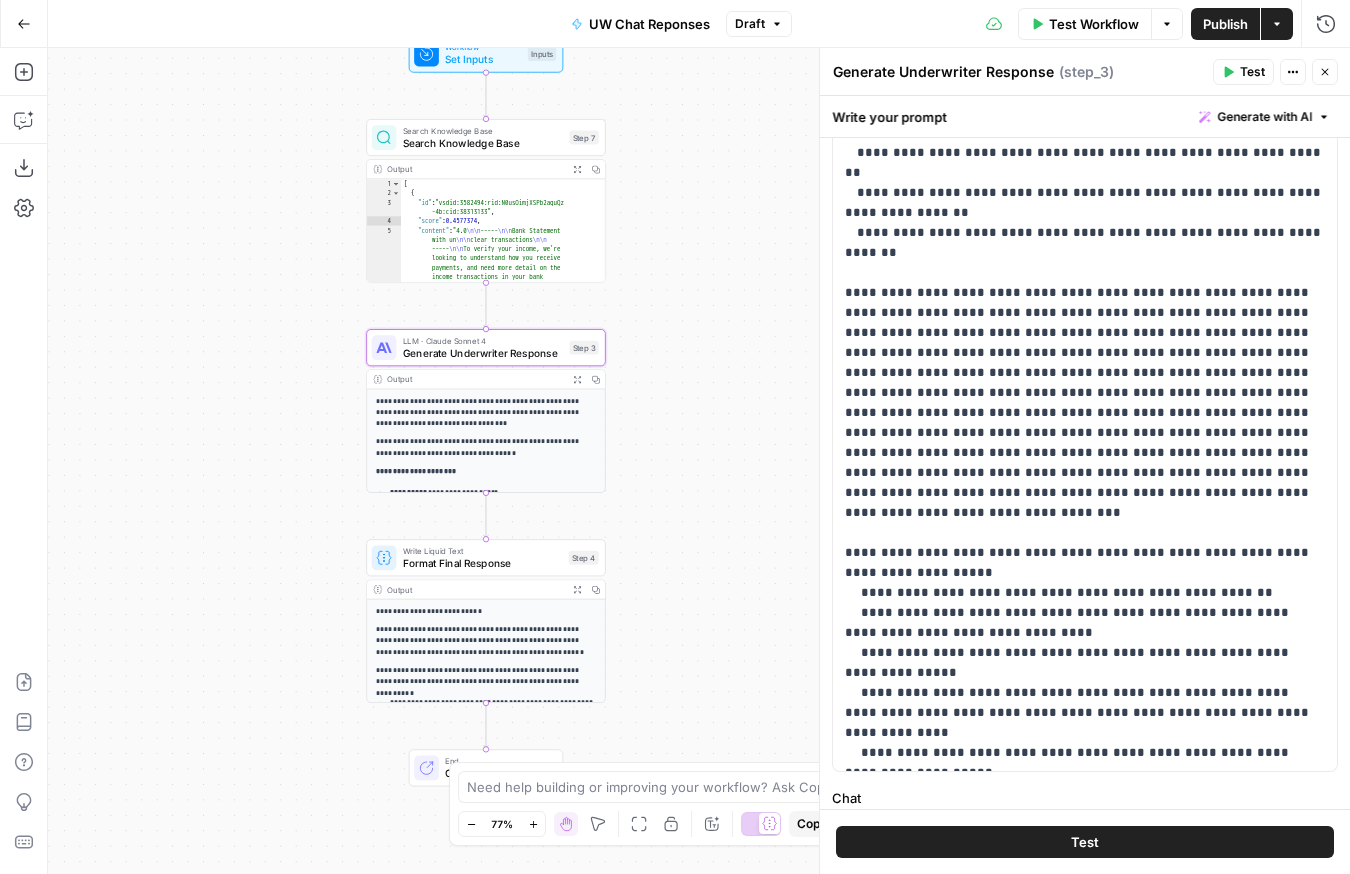 drag, startPoint x: 451, startPoint y: 425, endPoint x: 240, endPoint y: 377, distance: 216.39085 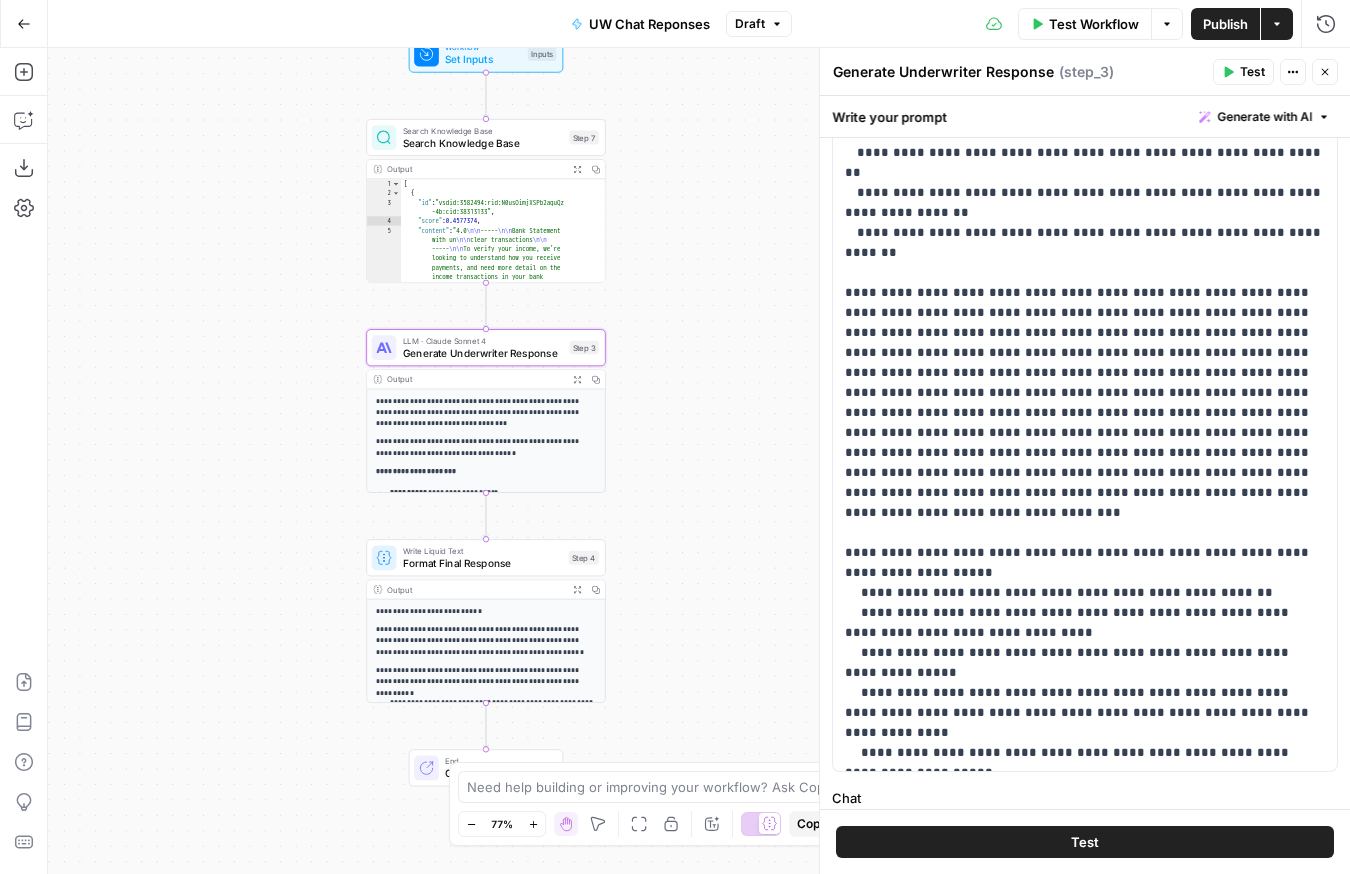 click on "**********" at bounding box center (699, 461) 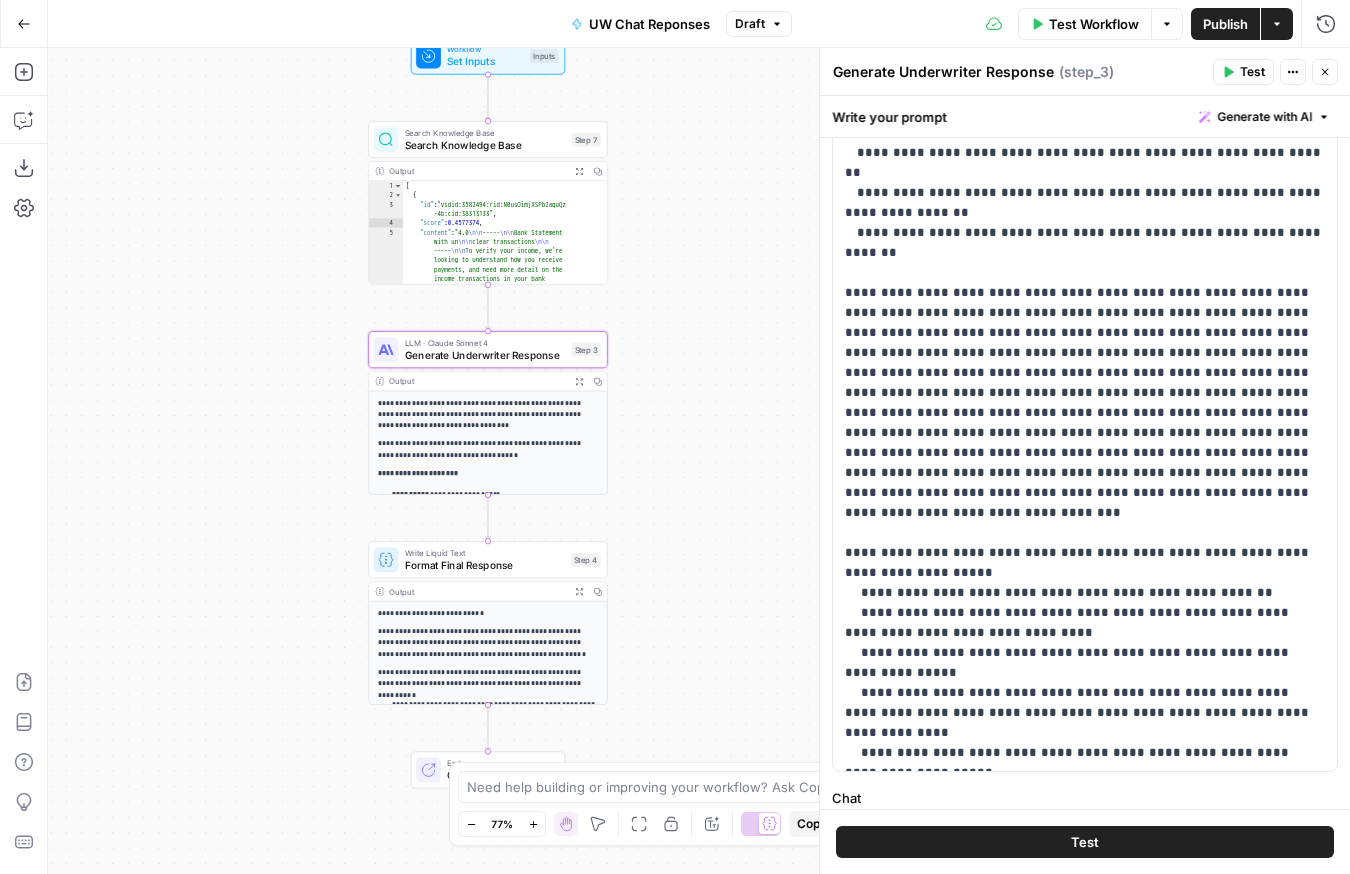 click on "Search Knowledge Base" at bounding box center [485, 144] 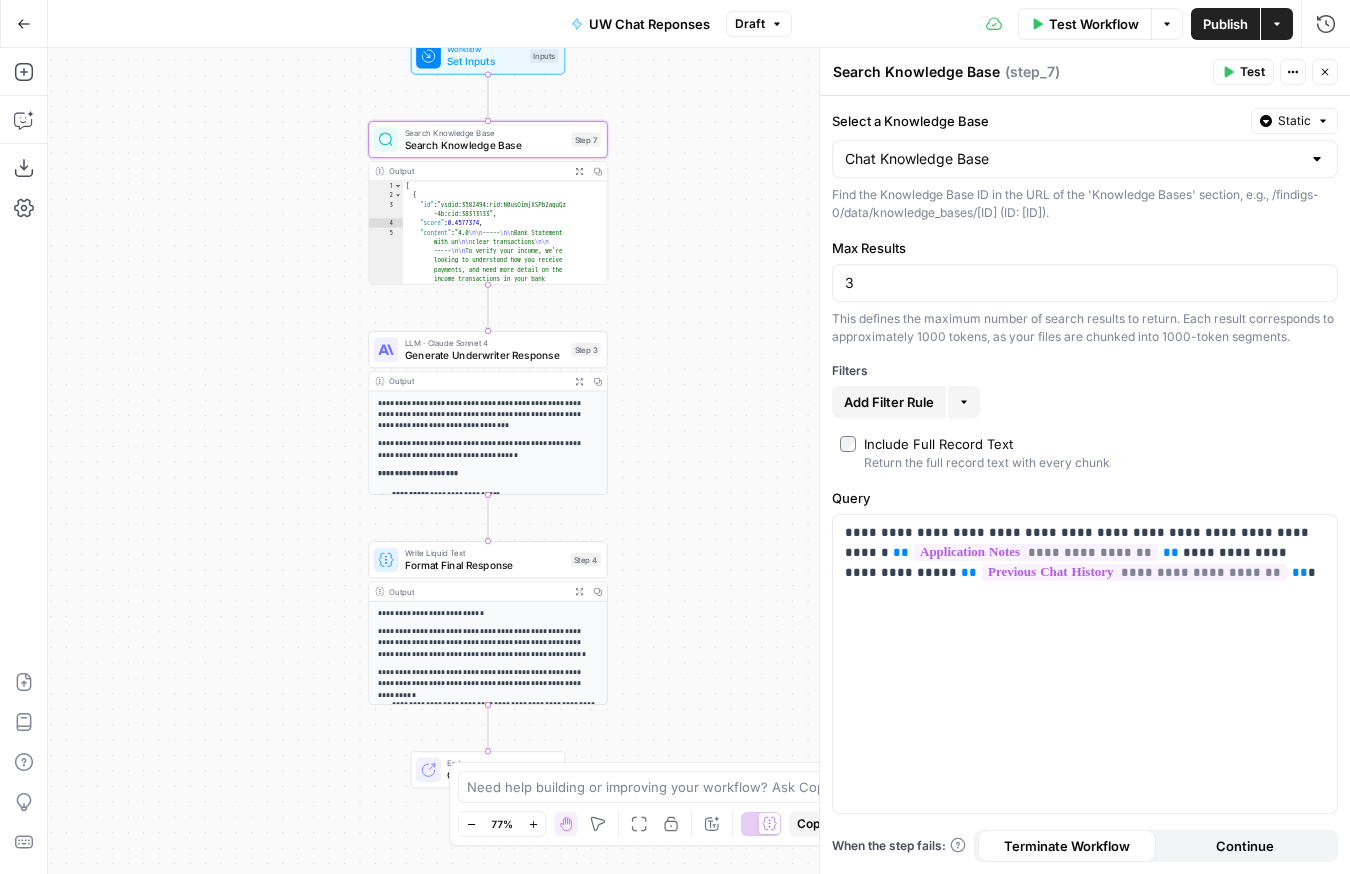 type on "**********" 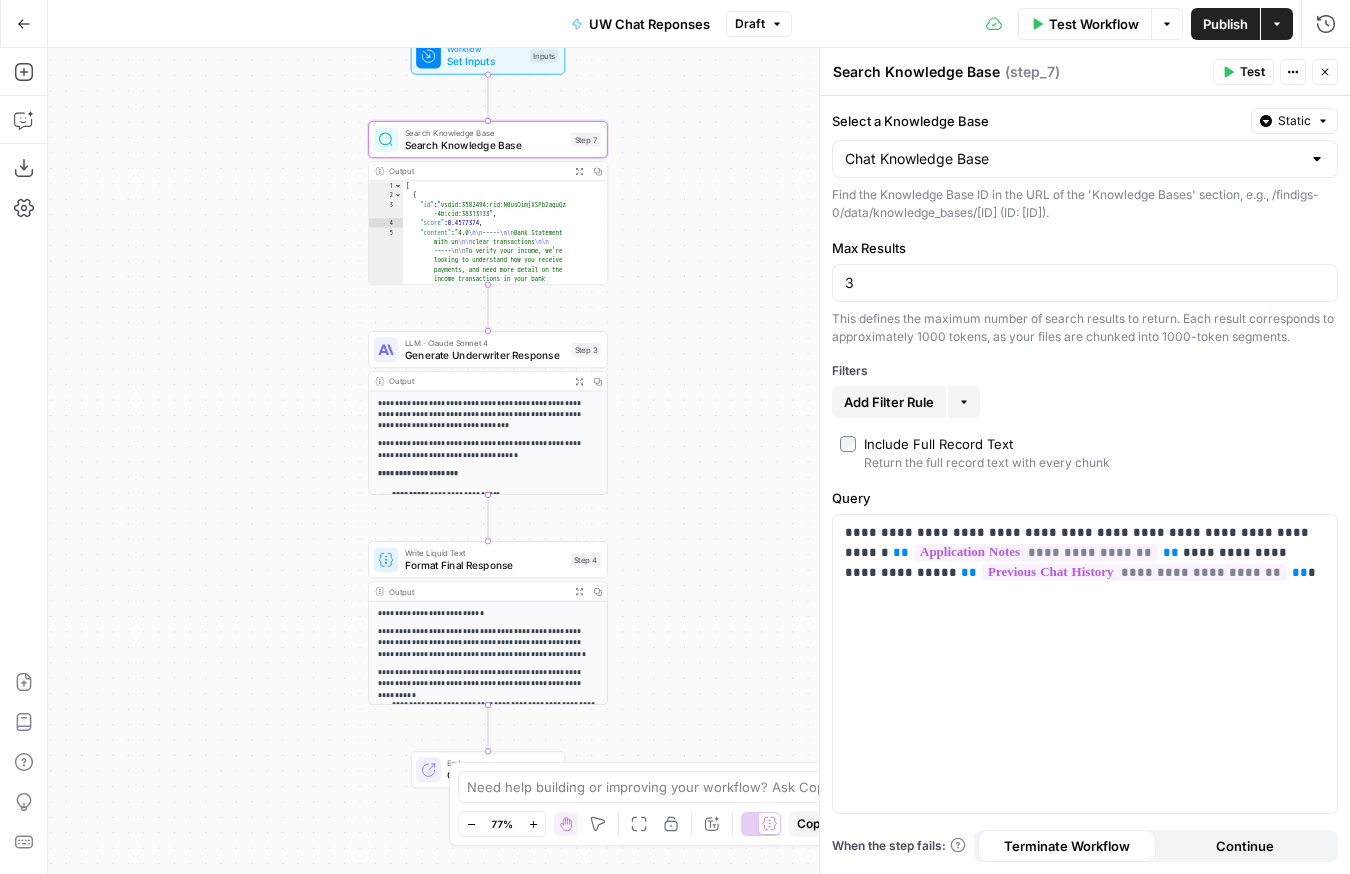 click on "[    {      "id" :  "vsdid:3582494:rid:N0usOimjXSPb2aquQz          -4b:cid:38313133" ,      "score" :  0.4577374 ,      "content" :  "4.0 \n\n ----- \n\n Bank Statement           with un \n\n clear transactions \n\n          ----- \n\n To verify your income, we're           looking to understand how you receive           payments, and need more detail on the           income transactions in your bank           statement, especially transactions made           through Zelle, Venmo, Cash App, or cash           deposits. Can you share more detail           about these transactions and the nature           of each payment, so we can determine           what can be counted as income? Let us           know if you have any questions. Thanks          . \n\n ----- \n\n Request more information           regarding what transactions we are           verifying specially income from Zelle,  ," at bounding box center (505, 316) 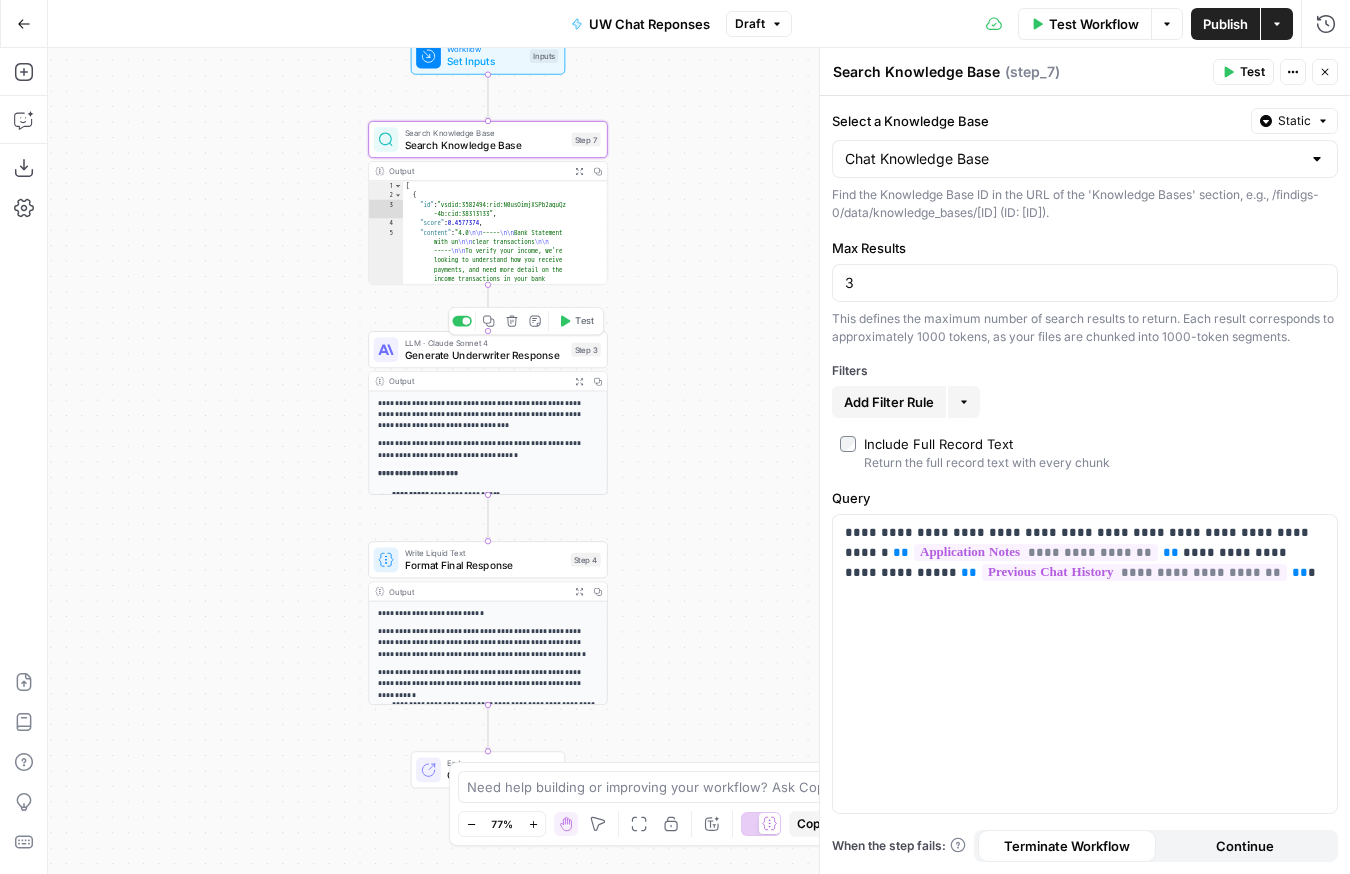 click on "Generate Underwriter Response" at bounding box center (485, 354) 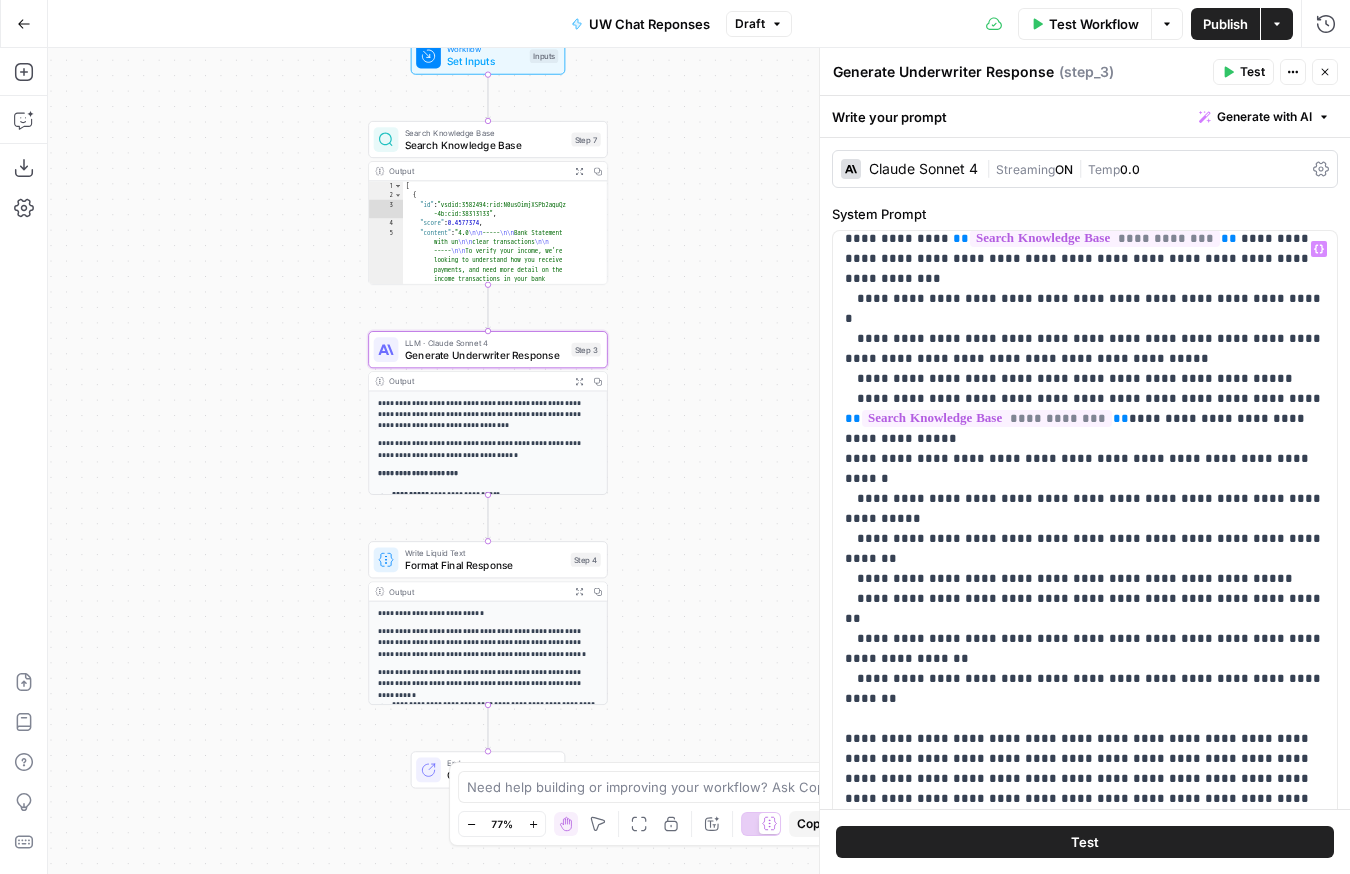 scroll, scrollTop: 881, scrollLeft: 0, axis: vertical 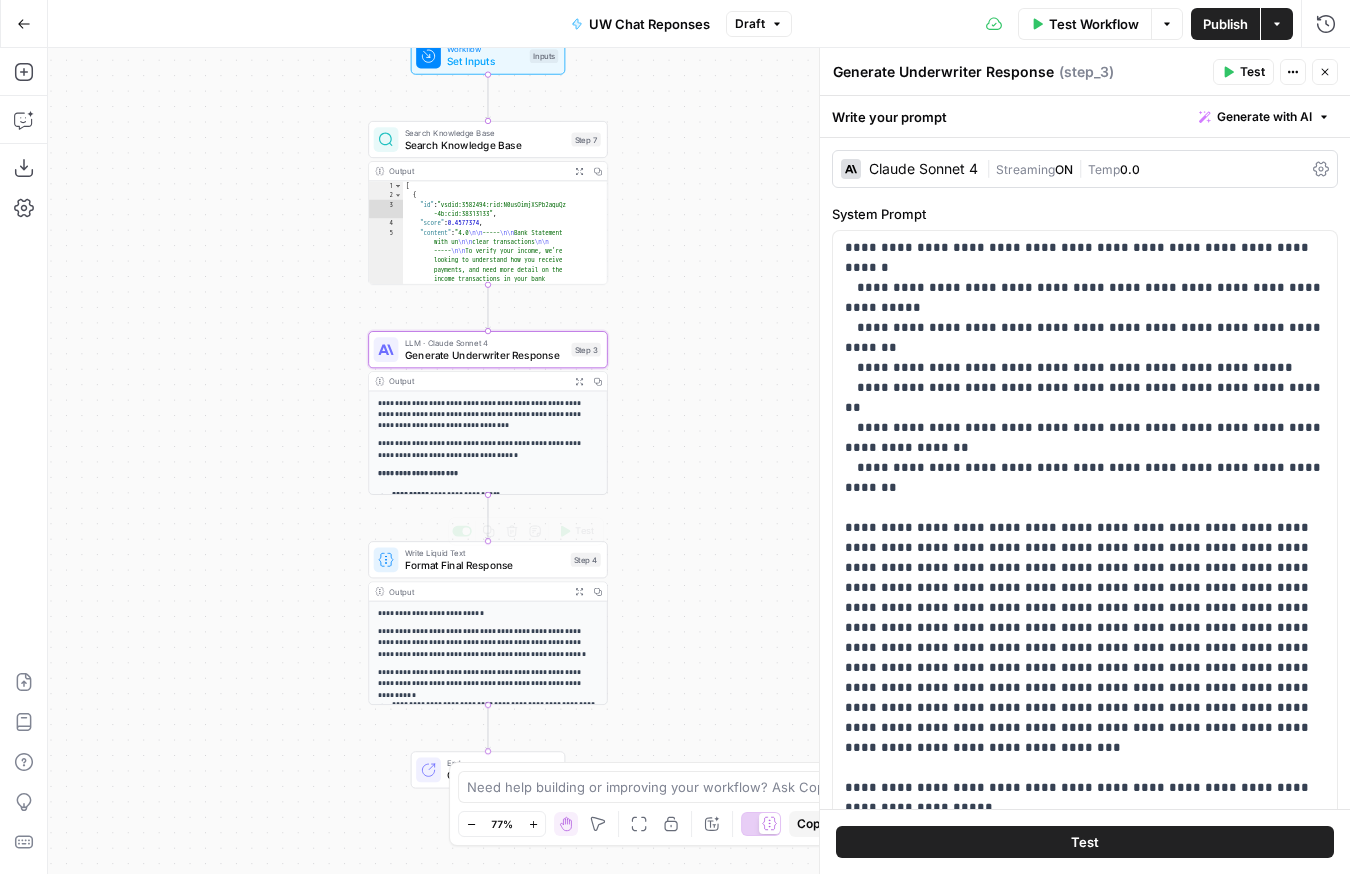 click on "**********" at bounding box center [487, 449] 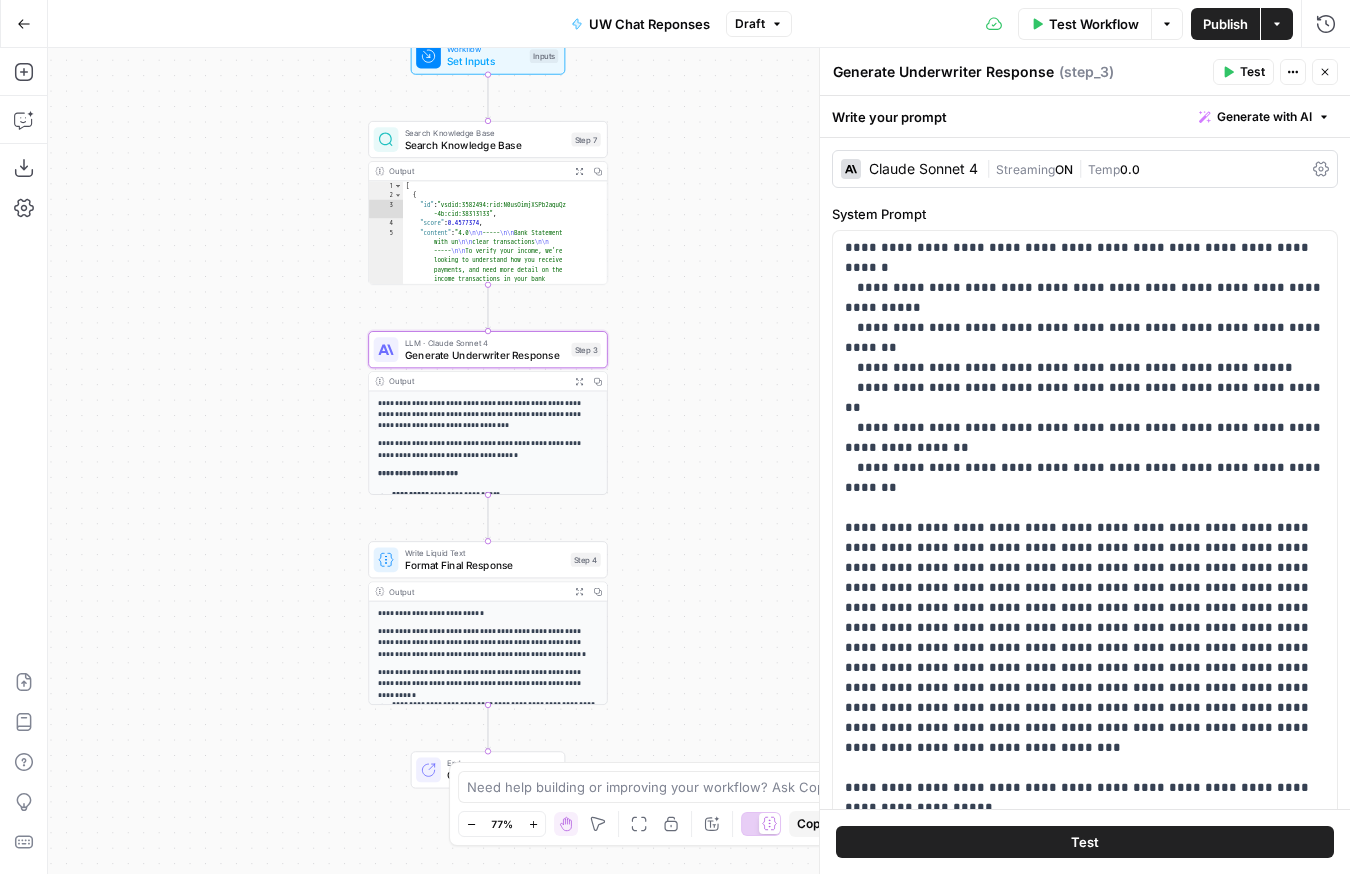 click on "Output" at bounding box center (477, 381) 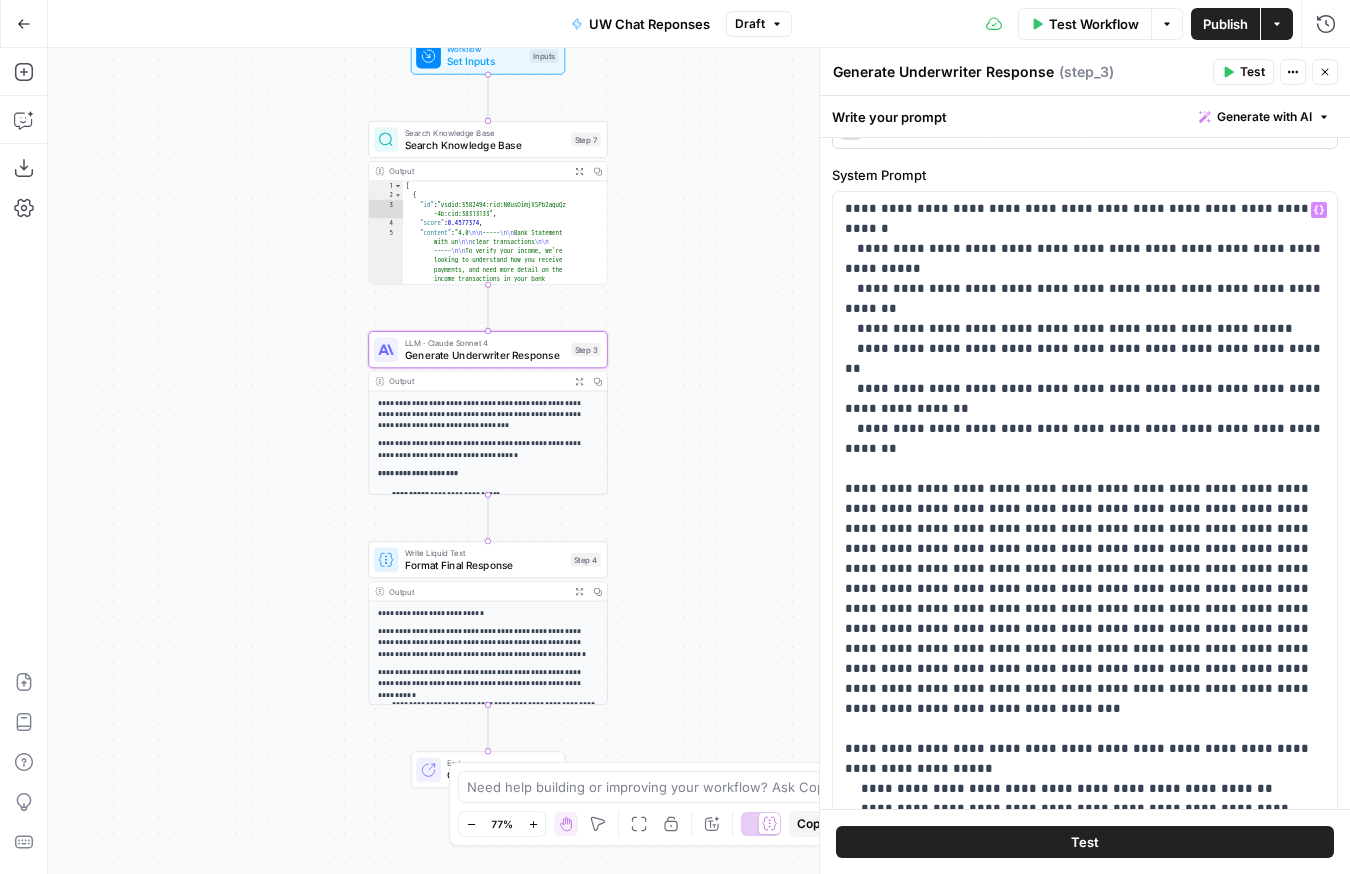 scroll, scrollTop: 40, scrollLeft: 0, axis: vertical 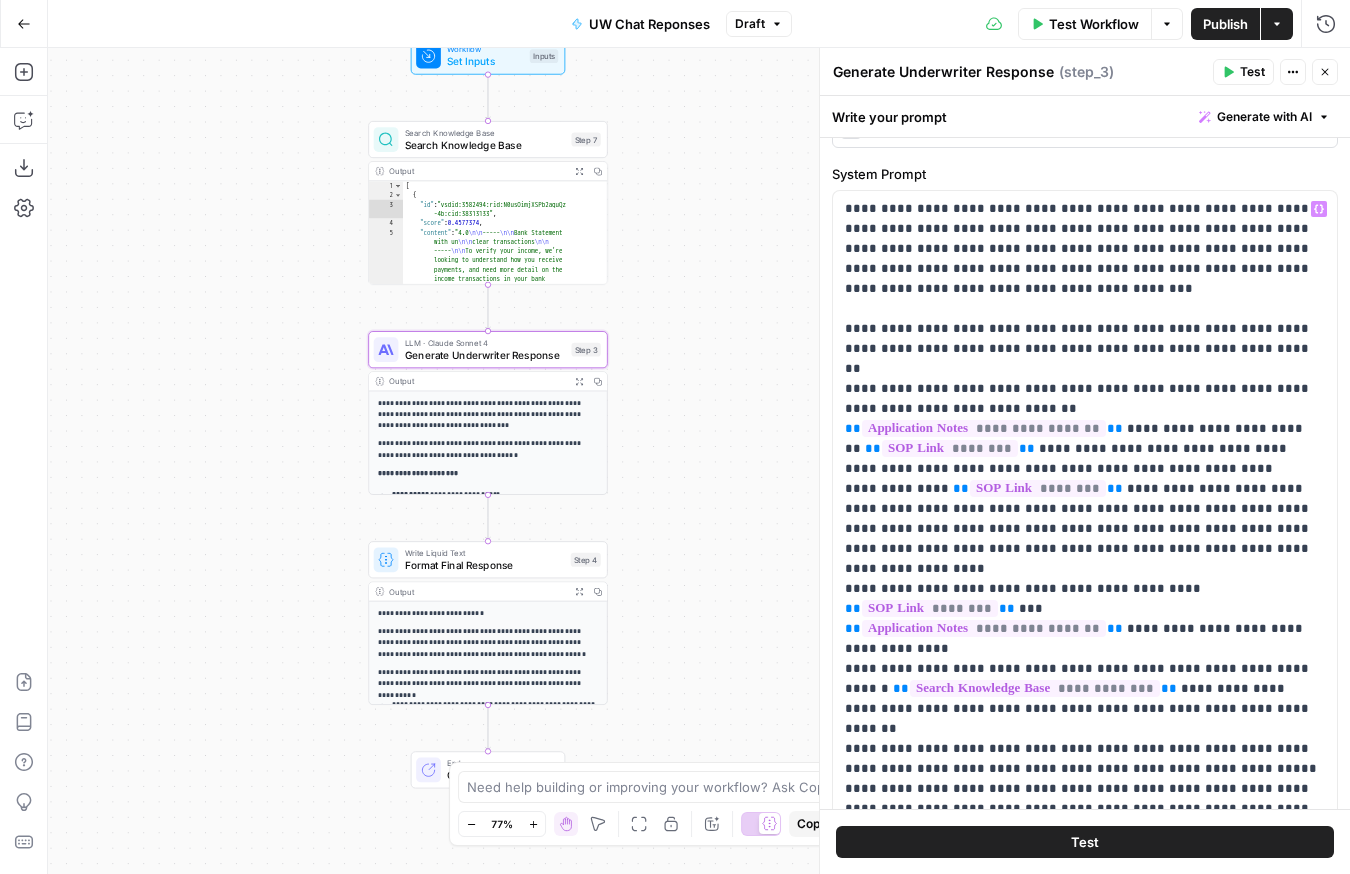 click on "Test Workflow" at bounding box center [1094, 24] 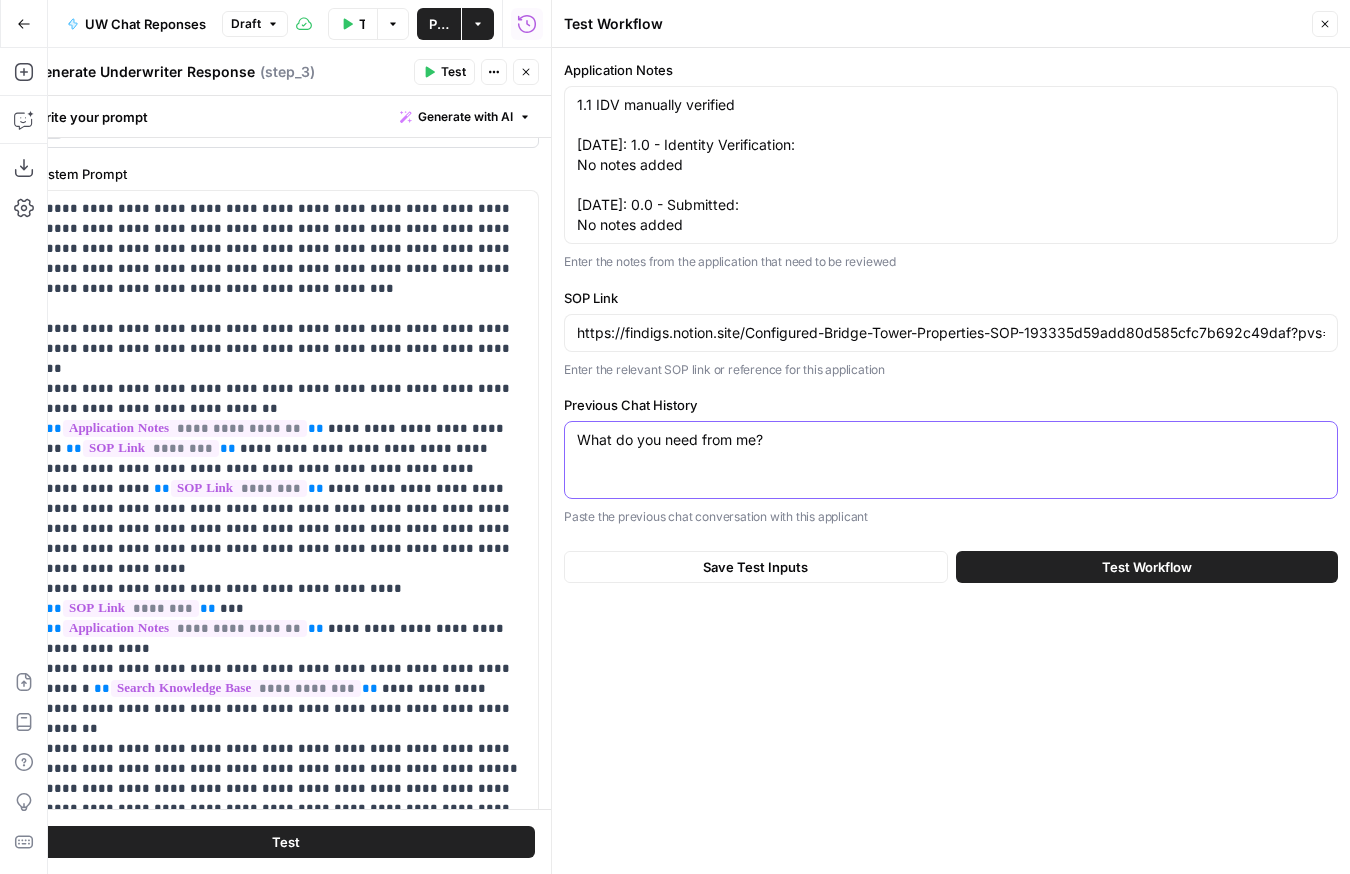 click on "What do you need from me?" at bounding box center [951, 440] 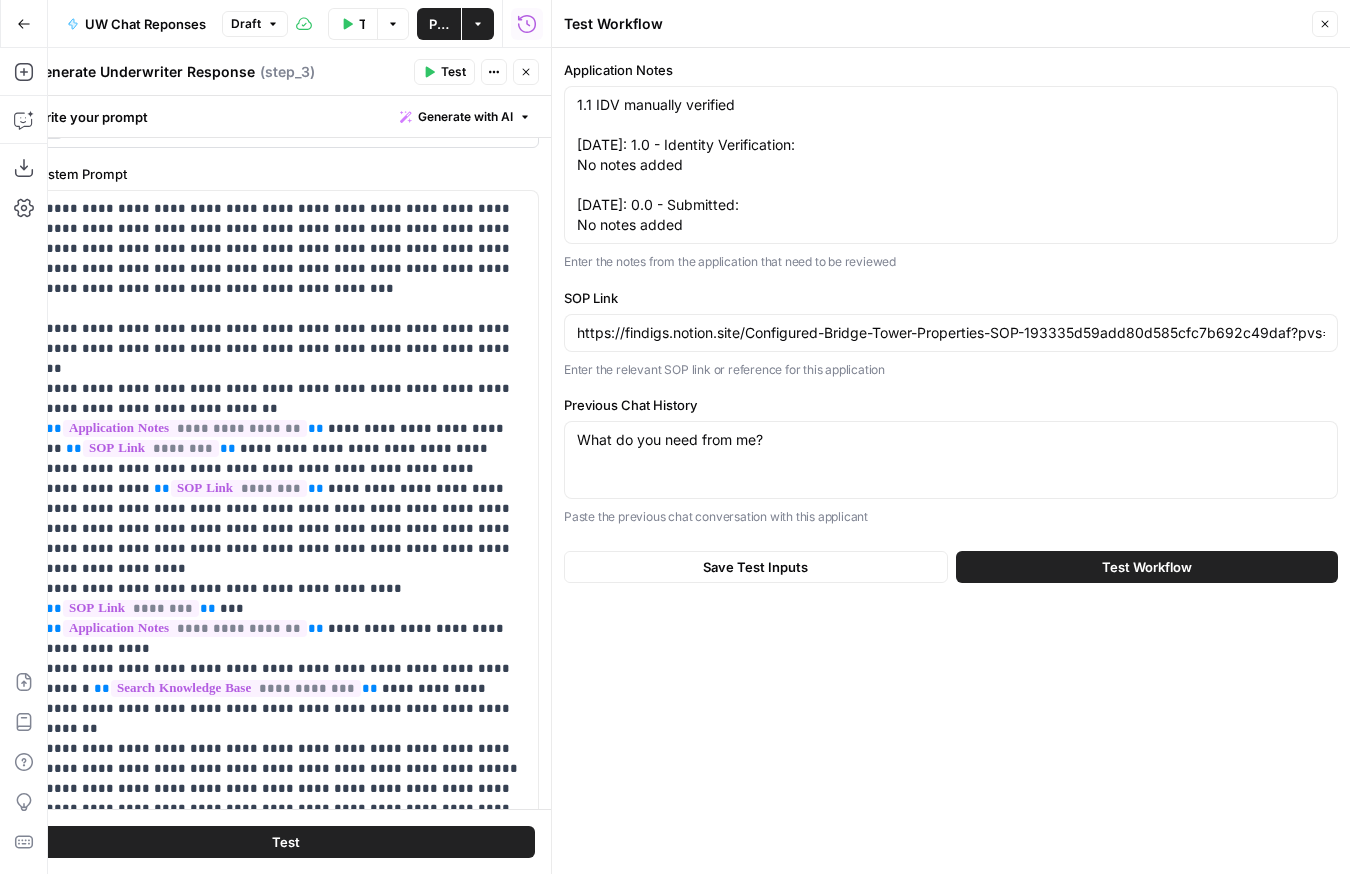 click on "Test Workflow" at bounding box center (1147, 567) 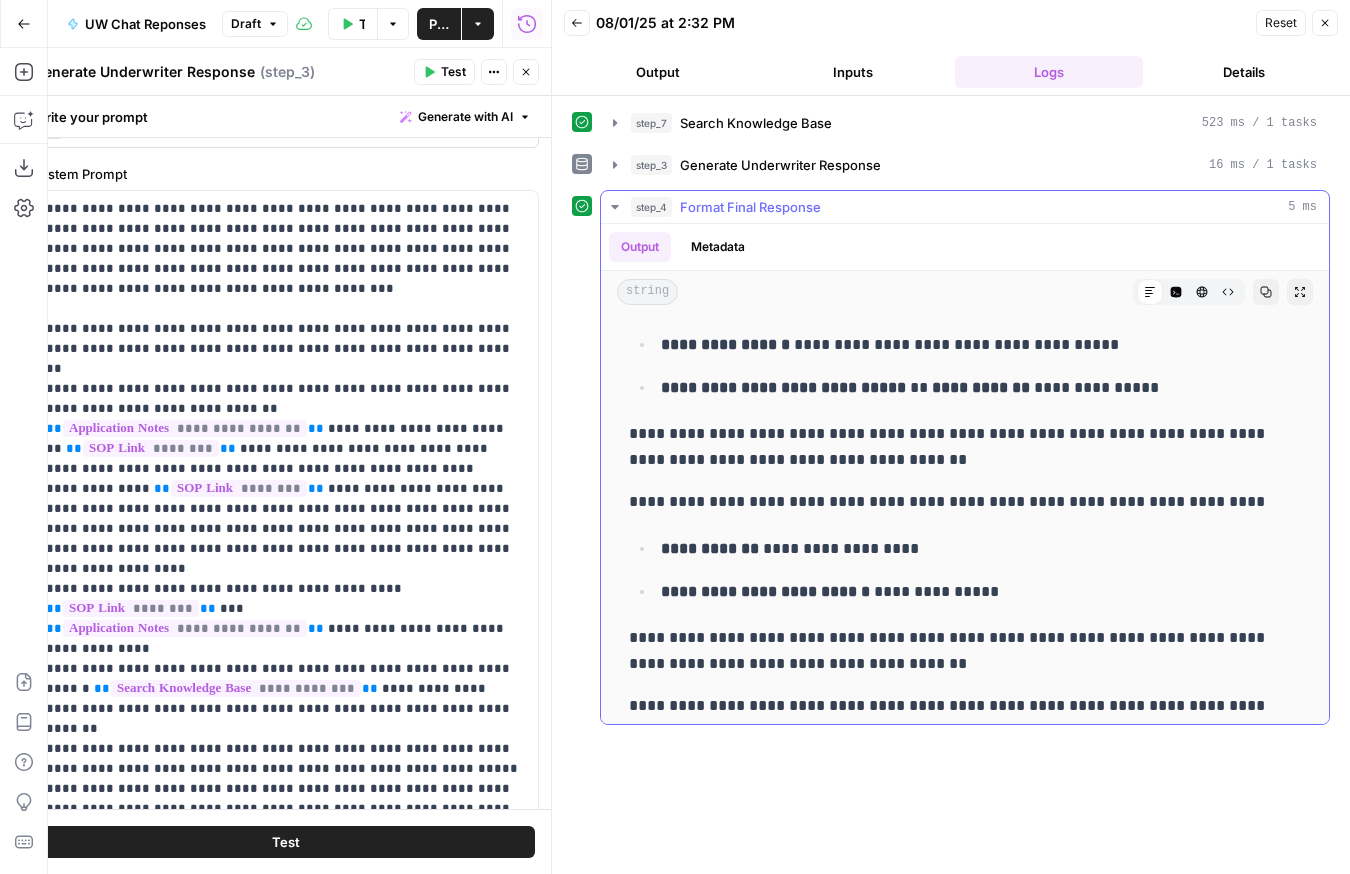 scroll, scrollTop: 260, scrollLeft: 0, axis: vertical 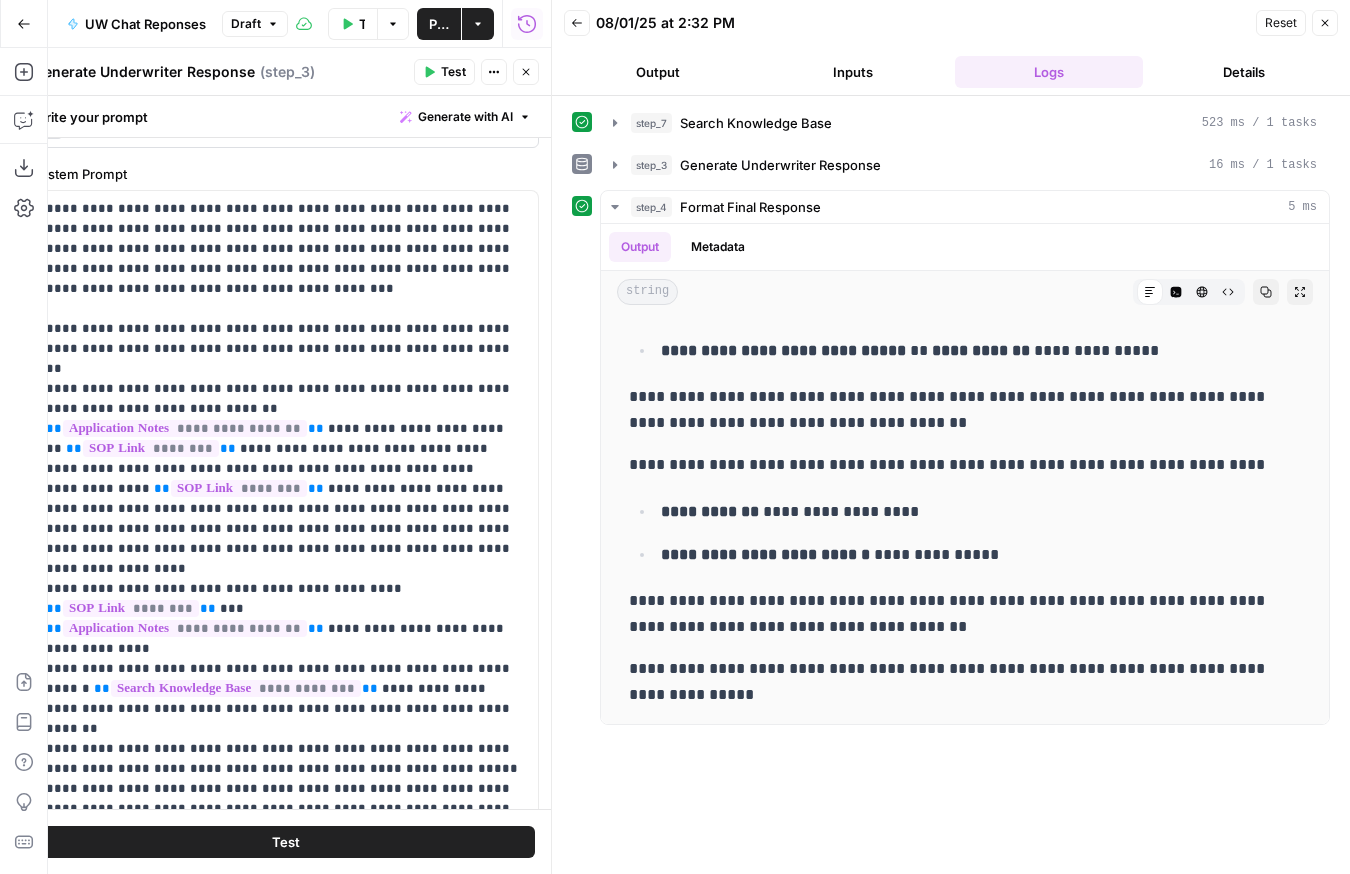 click on "Draft" at bounding box center (255, 24) 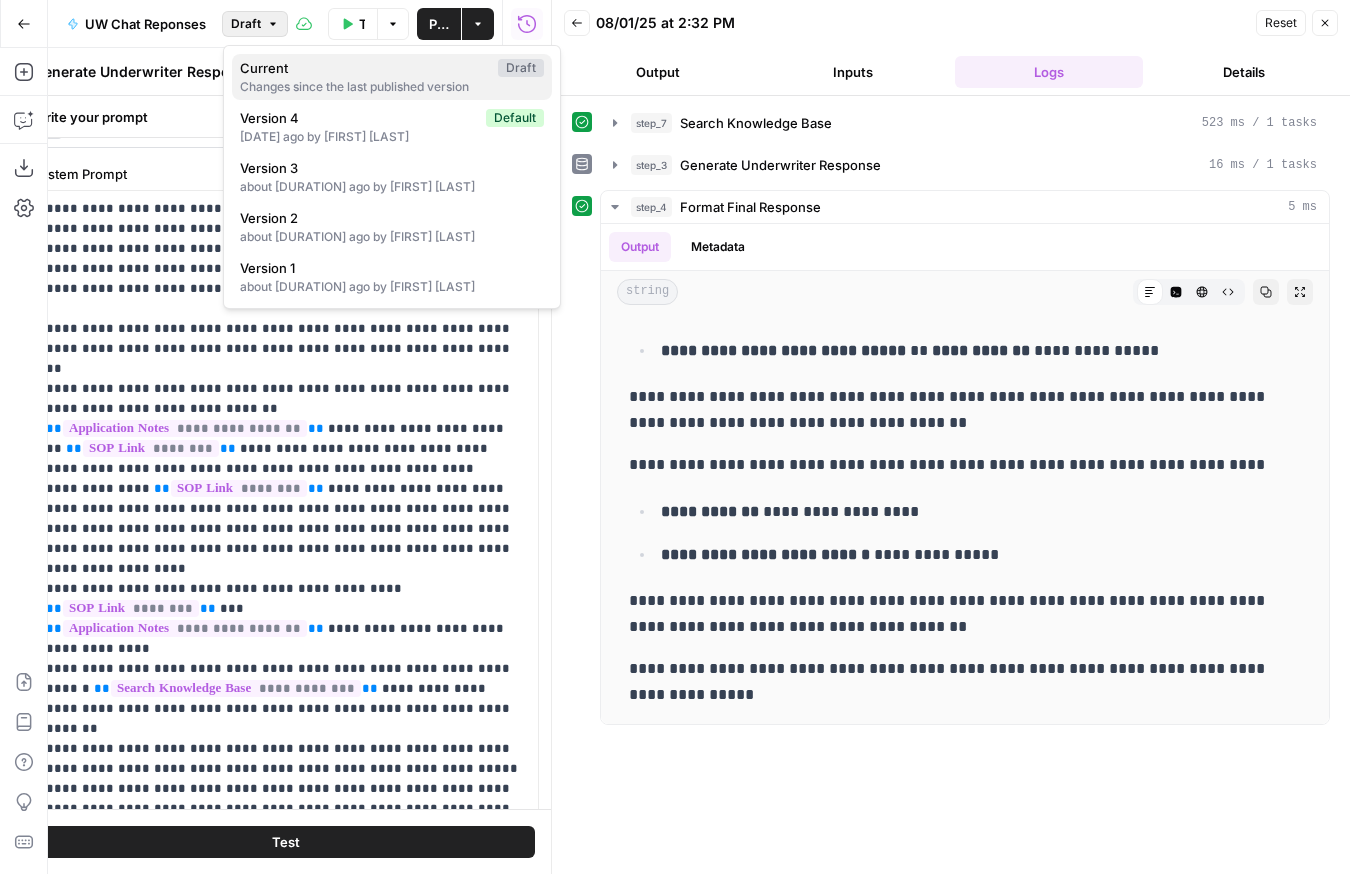 click on "Changes since the last published version" at bounding box center [392, 87] 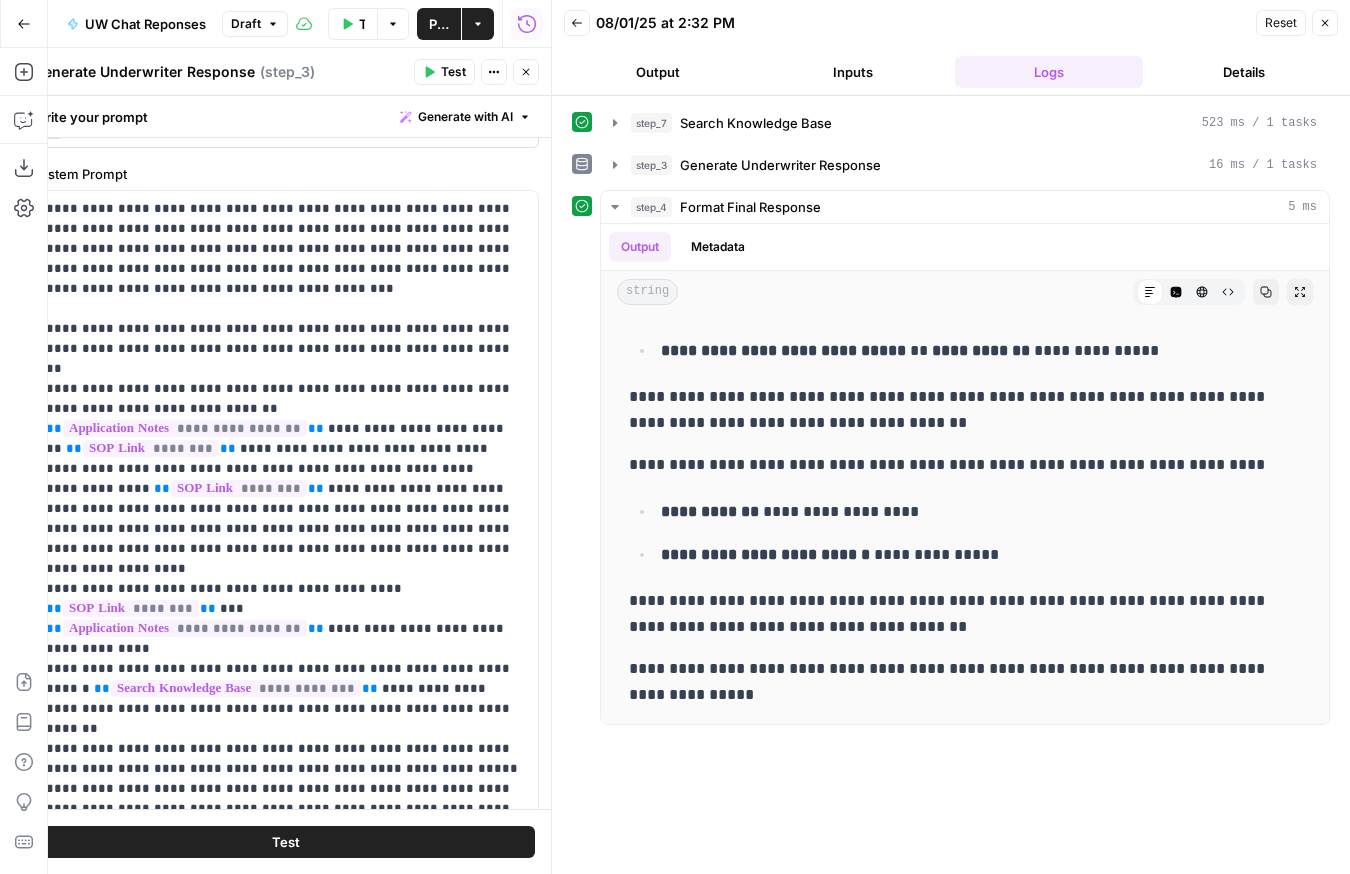 click on "Close" at bounding box center (1330, 23) 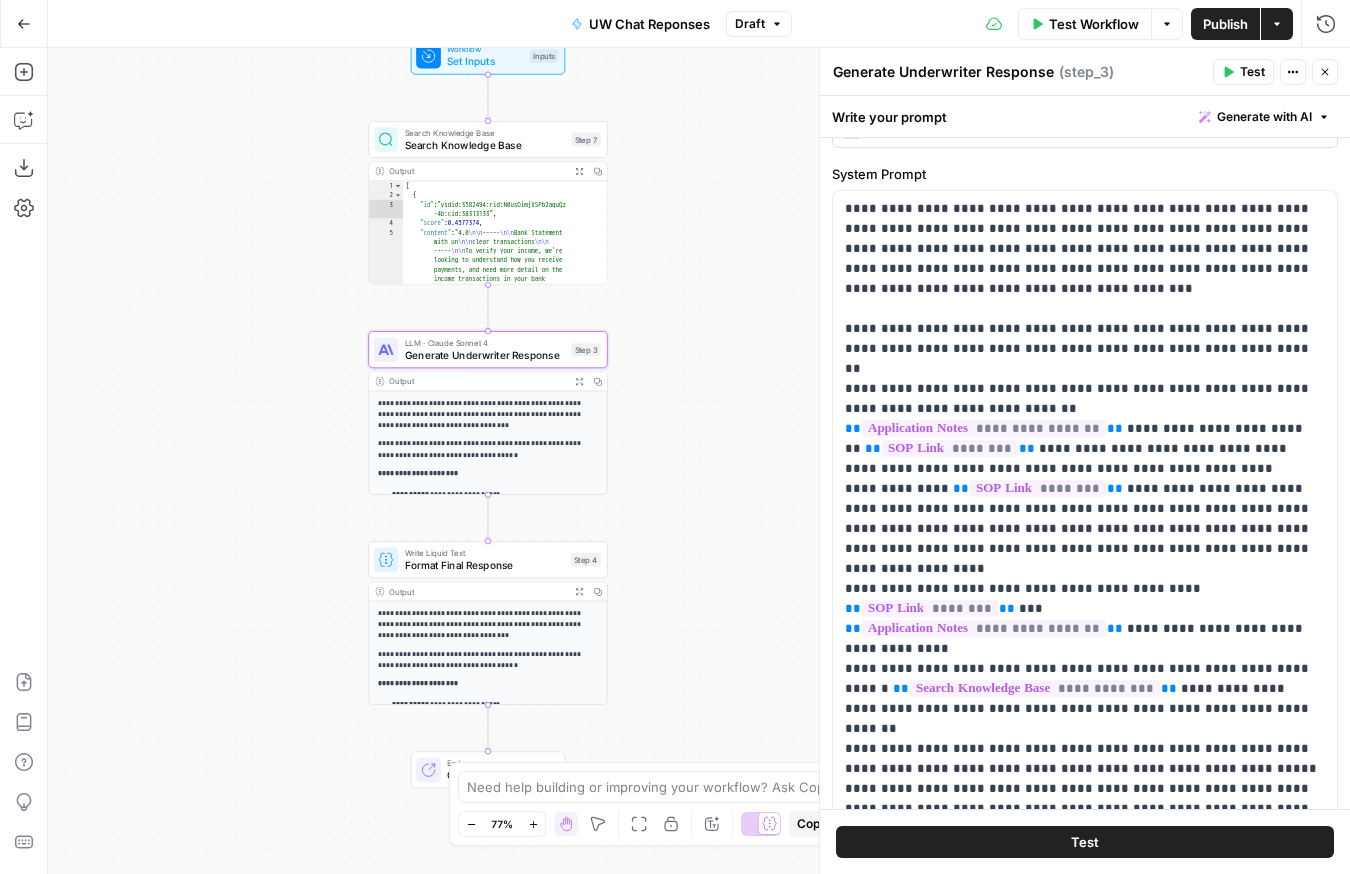 click on "Publish" at bounding box center [1225, 24] 